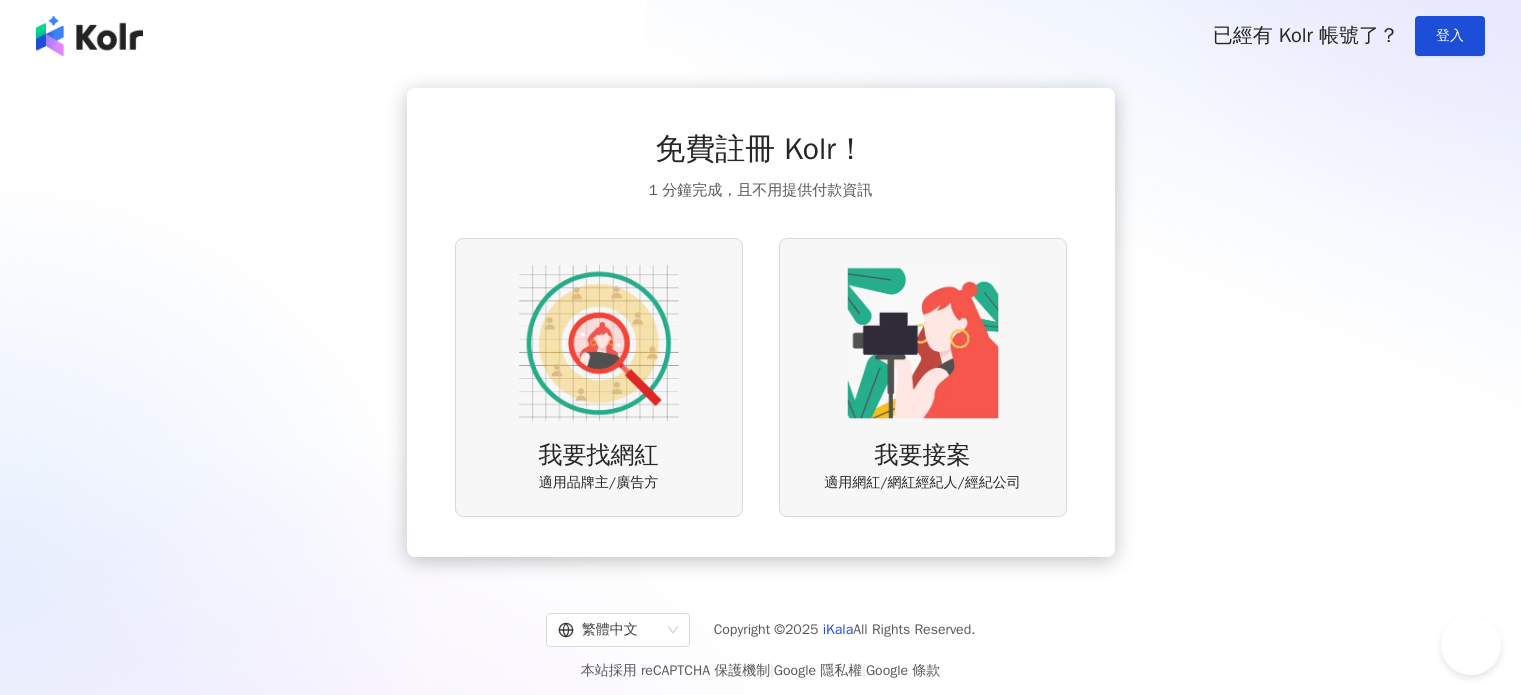 scroll, scrollTop: 0, scrollLeft: 0, axis: both 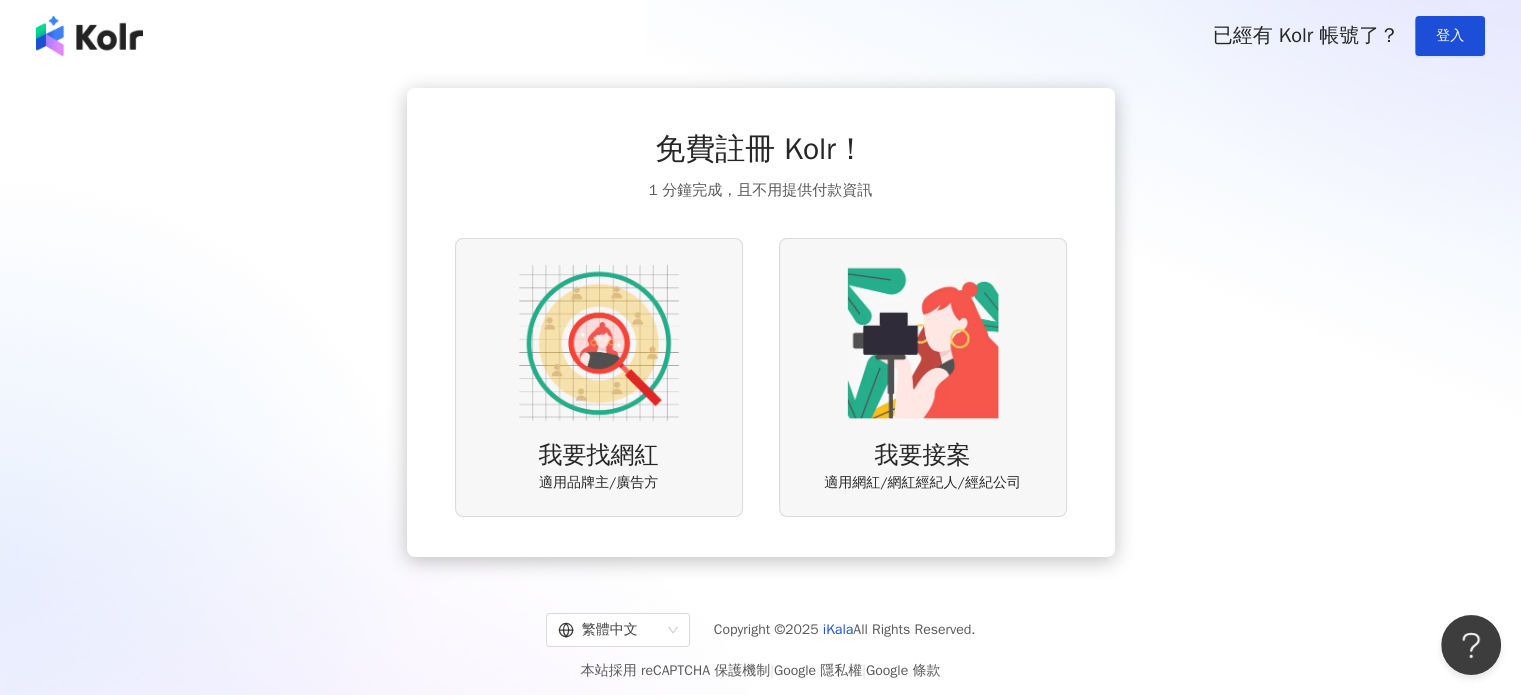 click at bounding box center (599, 343) 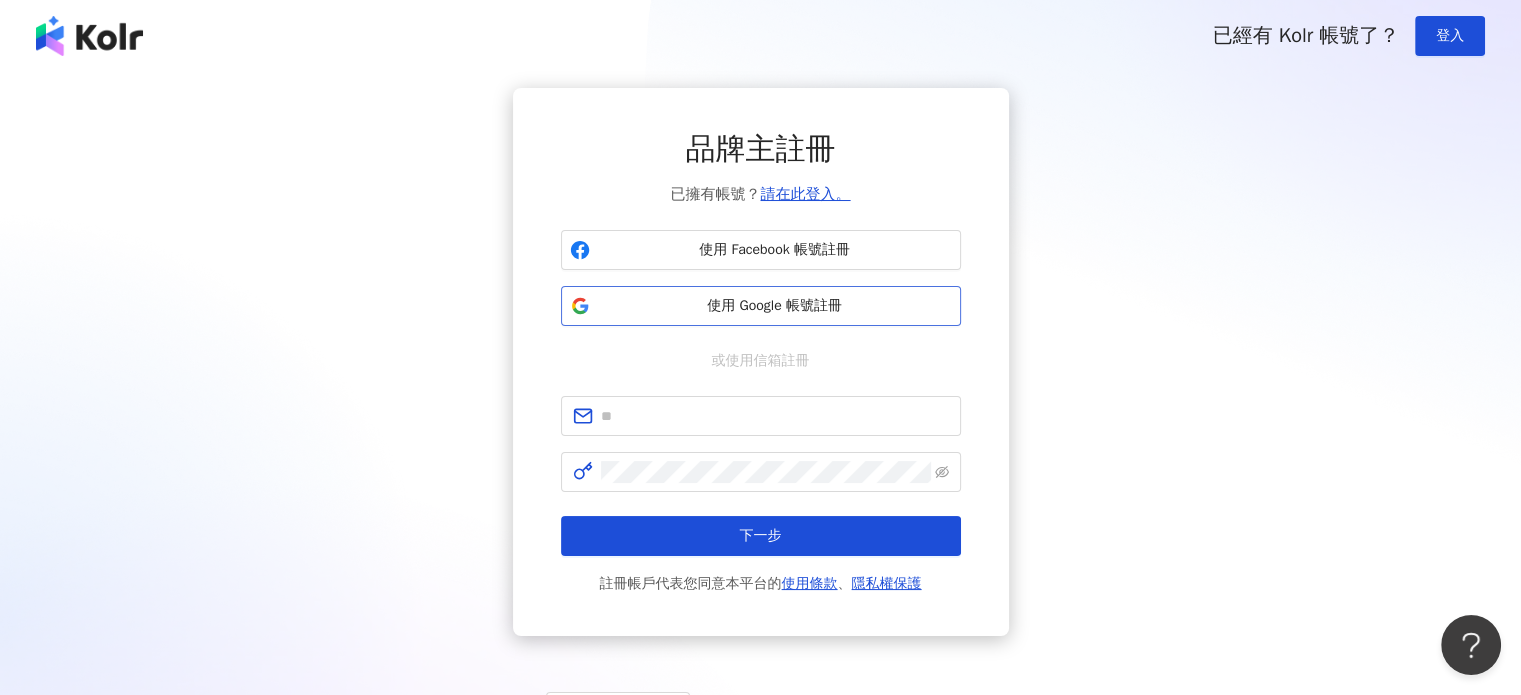 click on "使用 Google 帳號註冊" at bounding box center (775, 306) 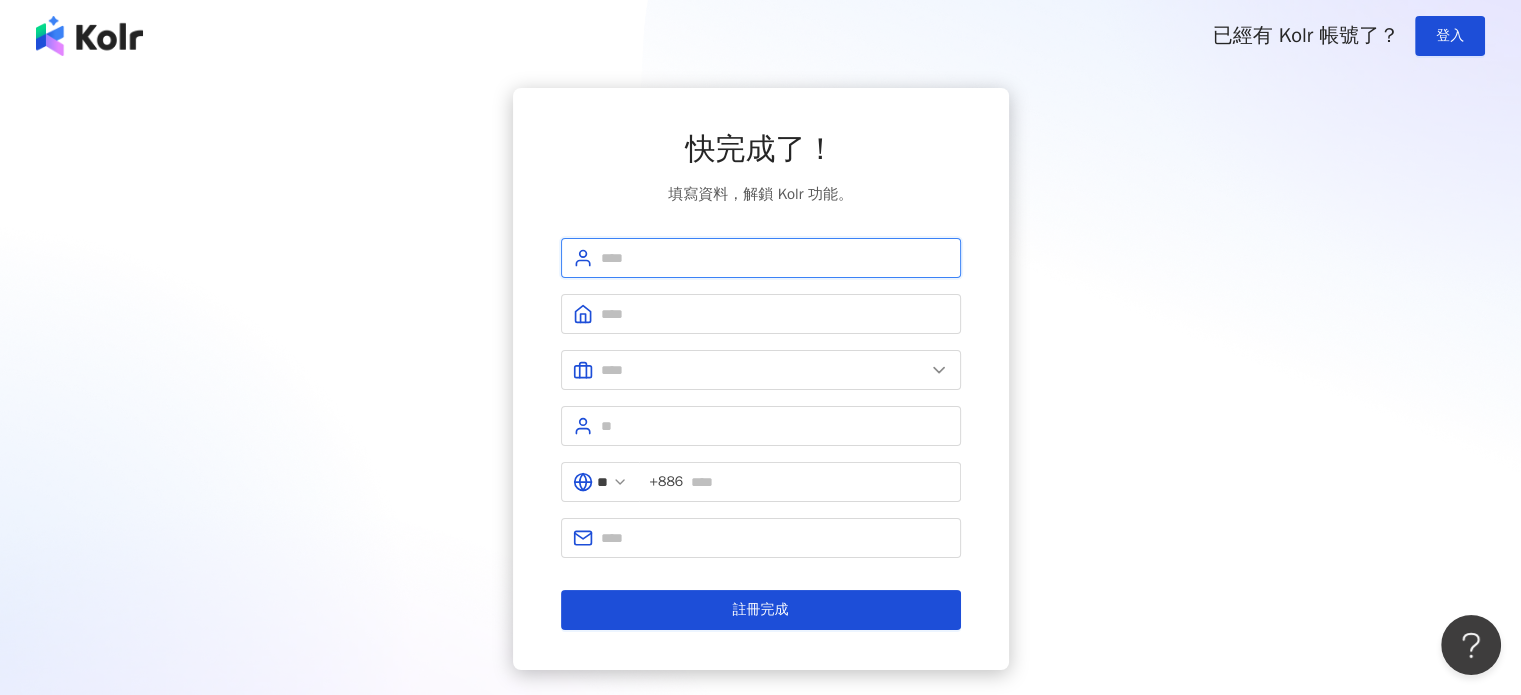 click at bounding box center [775, 258] 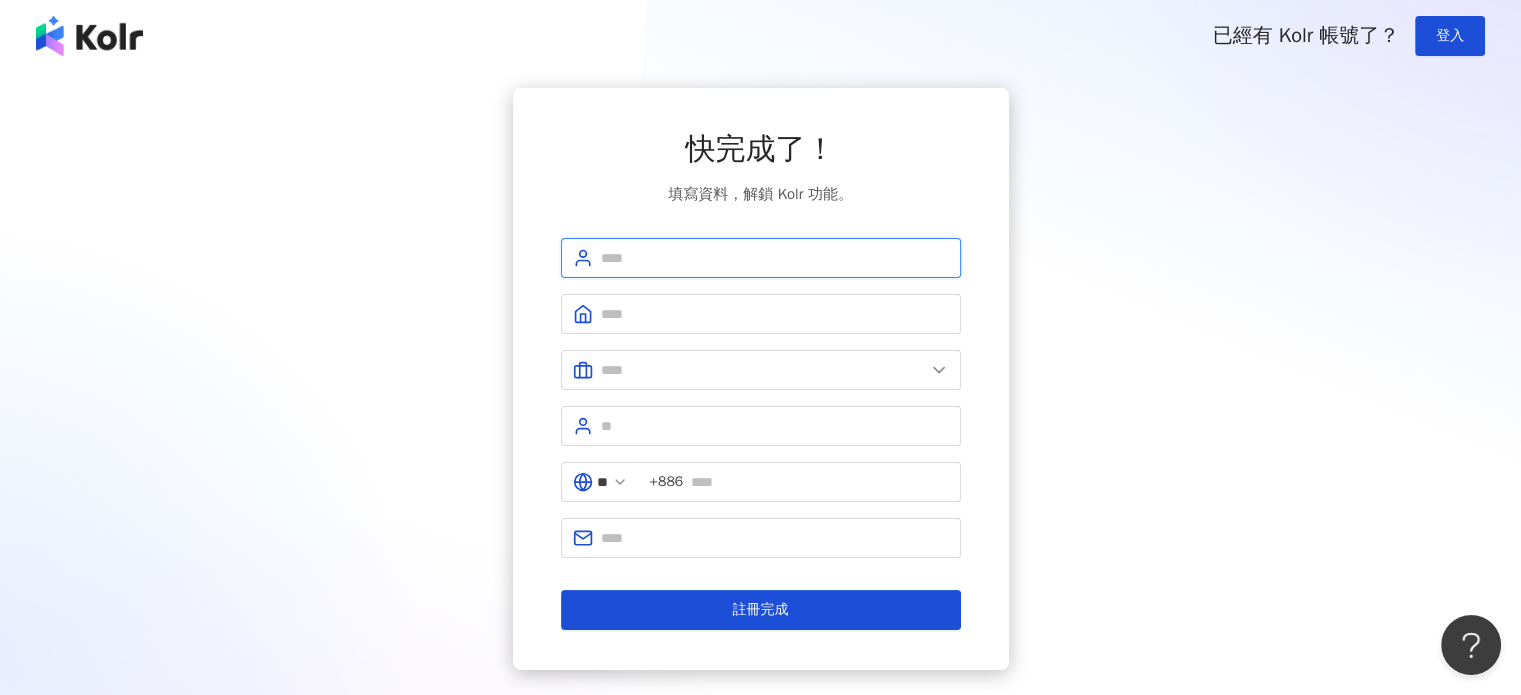 type on "*********" 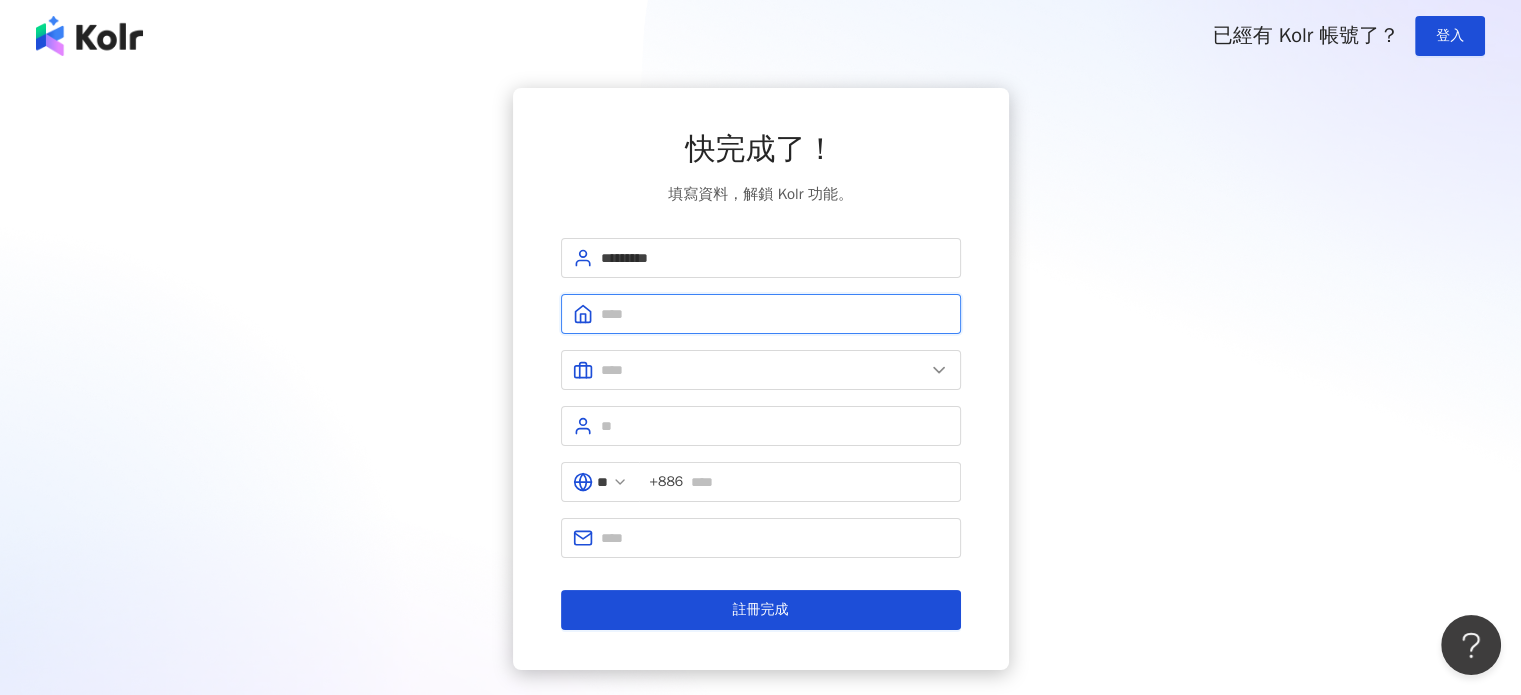 click at bounding box center (775, 314) 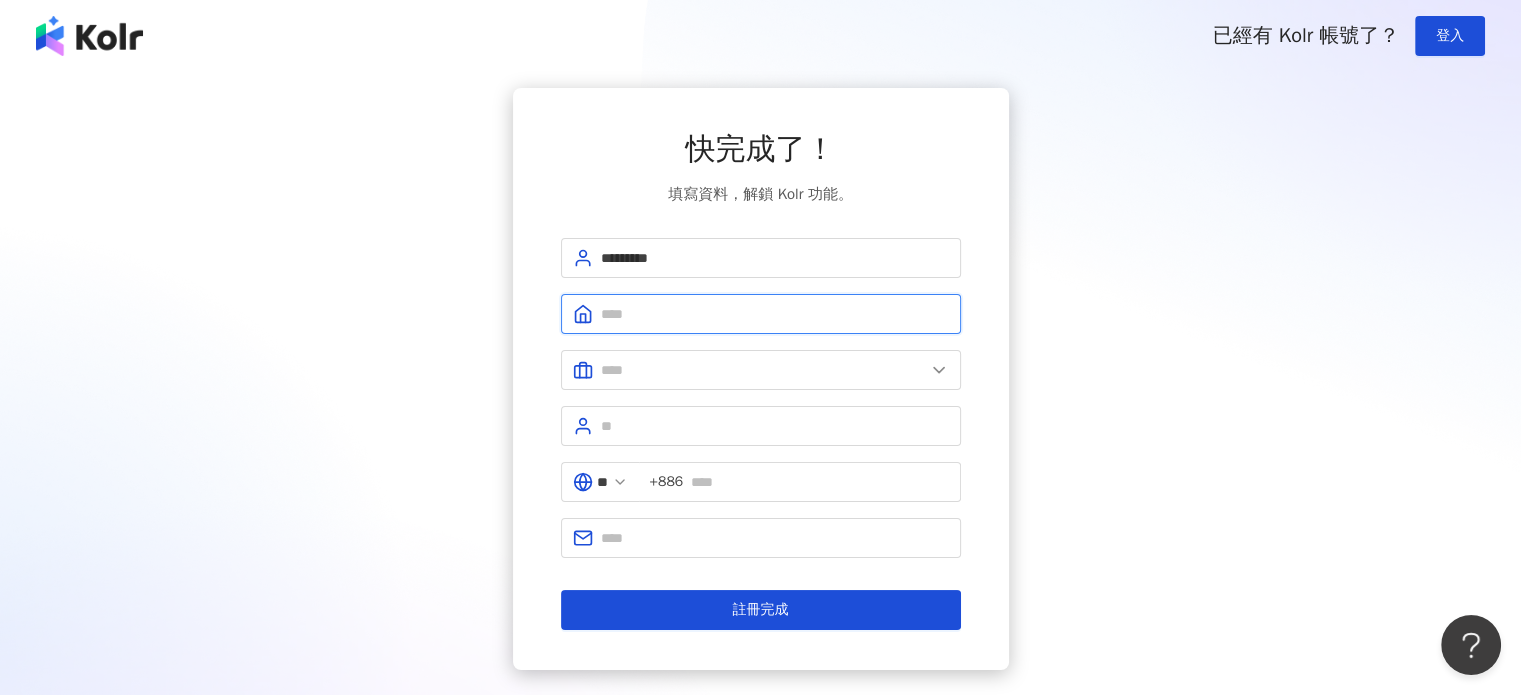 type on "********" 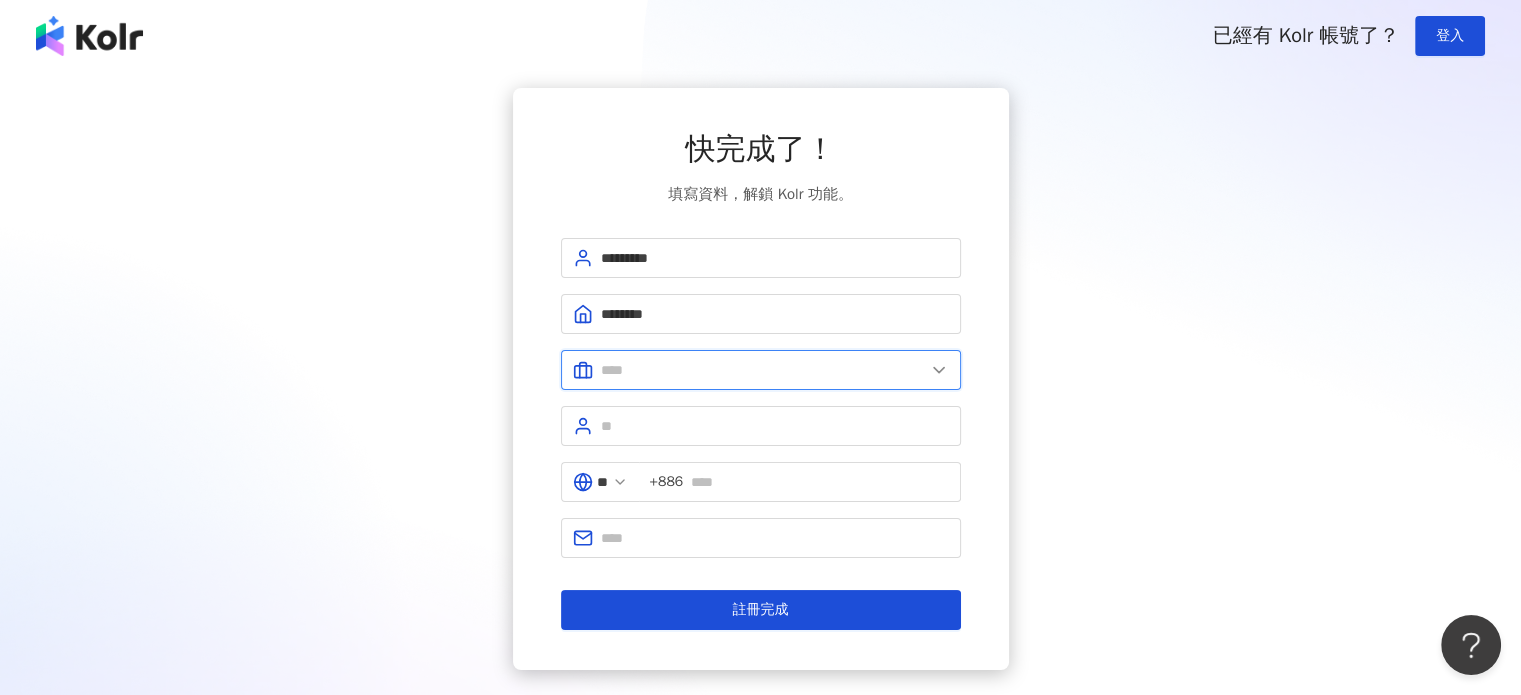 click at bounding box center [763, 370] 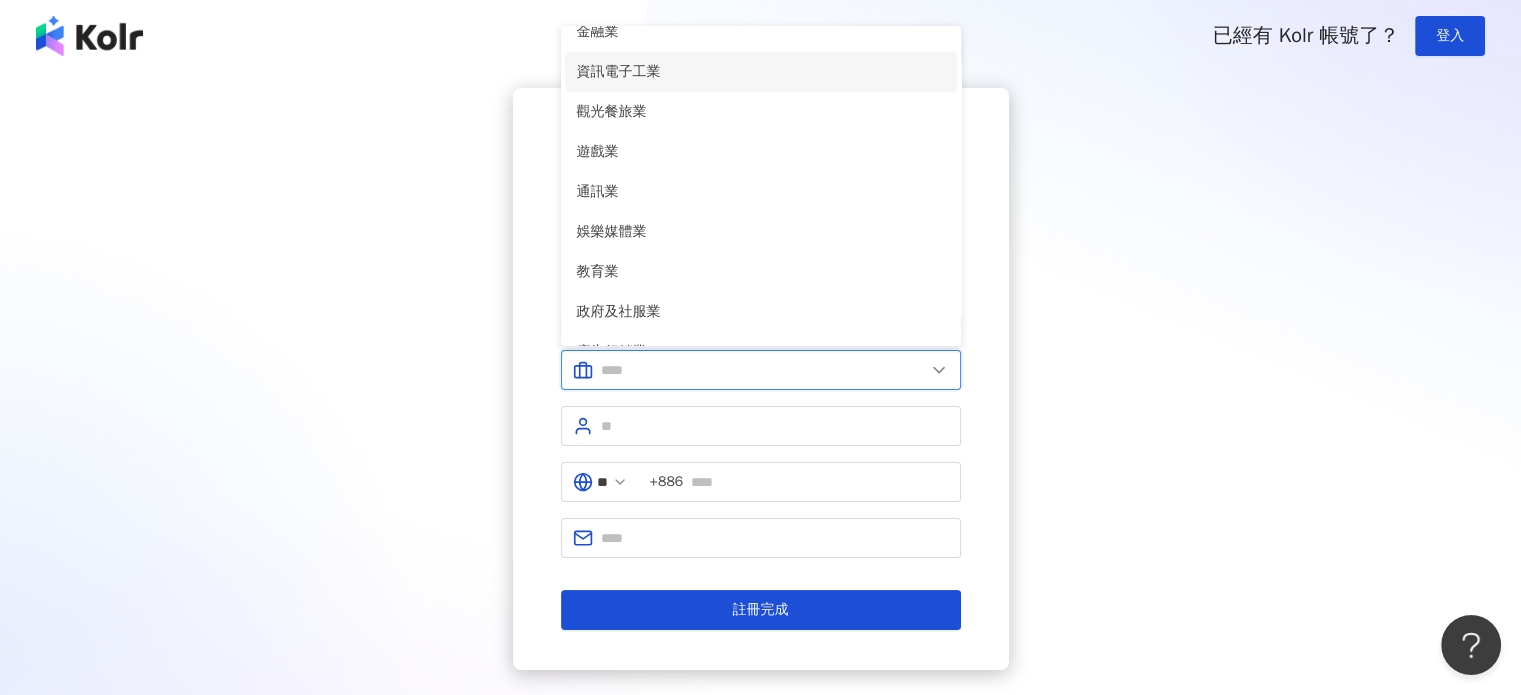 scroll, scrollTop: 408, scrollLeft: 0, axis: vertical 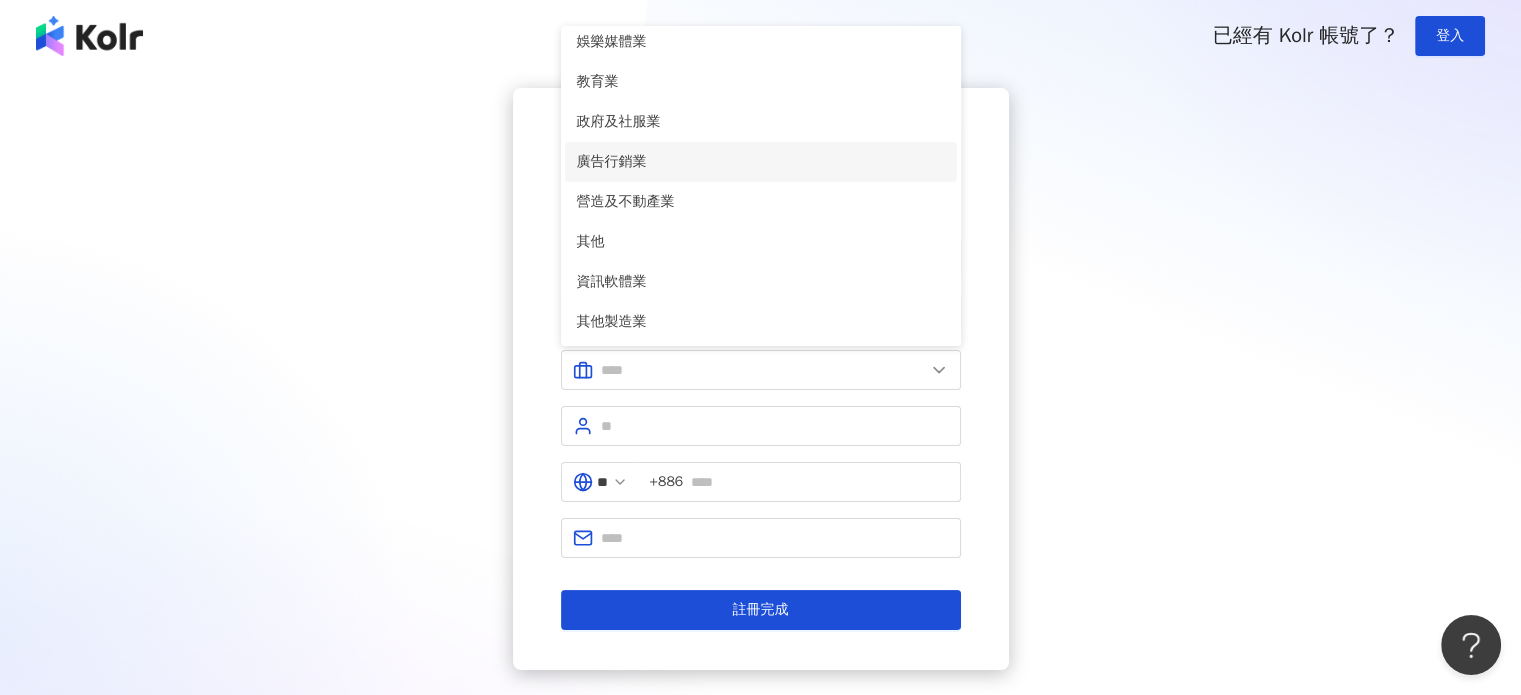 click on "廣告行銷業" at bounding box center (761, 162) 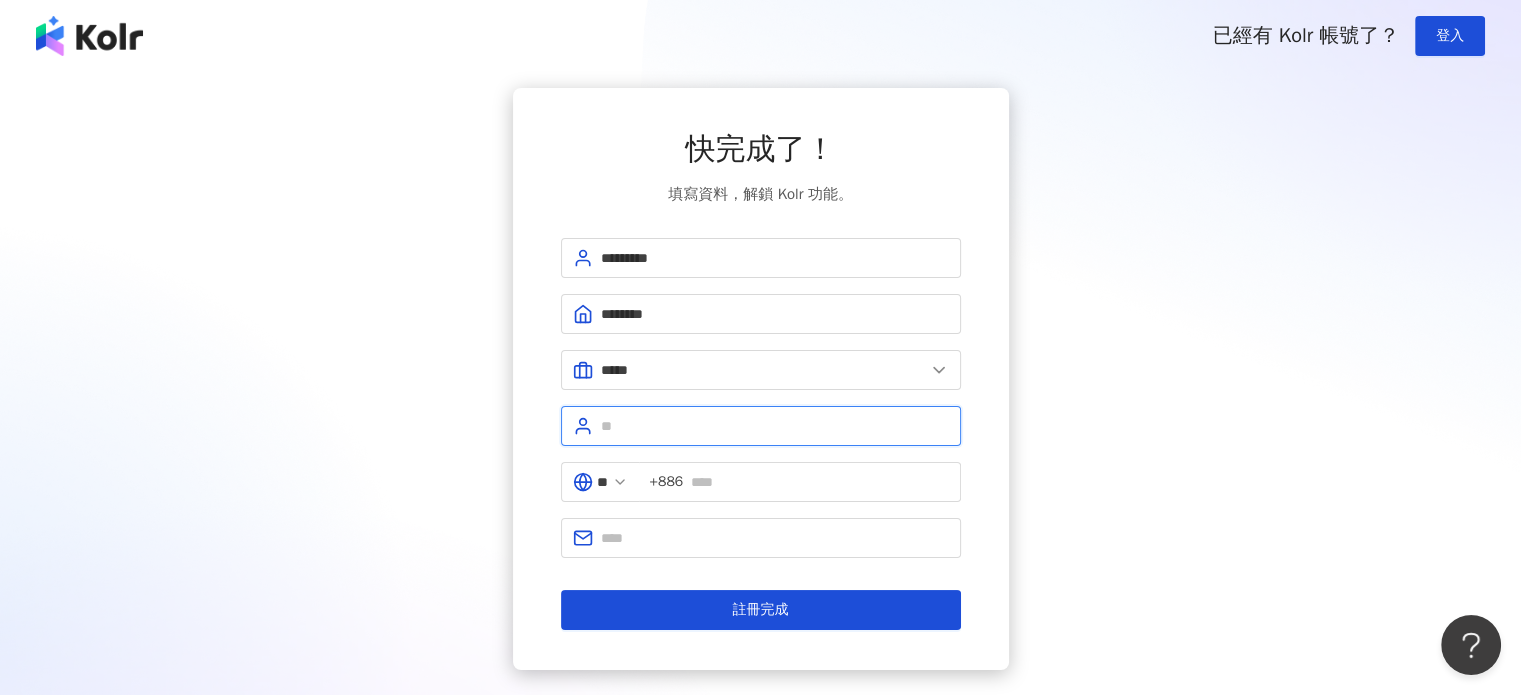 click at bounding box center [775, 426] 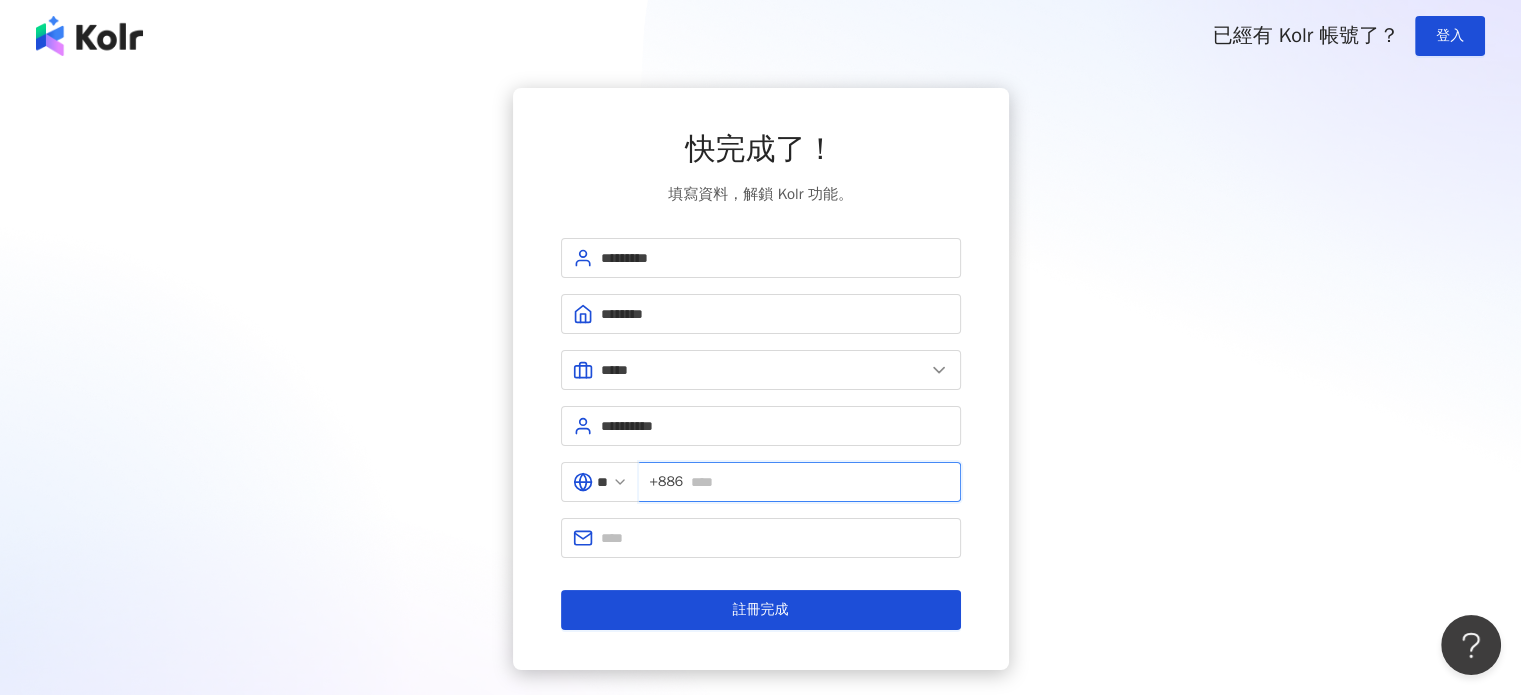 click at bounding box center (819, 482) 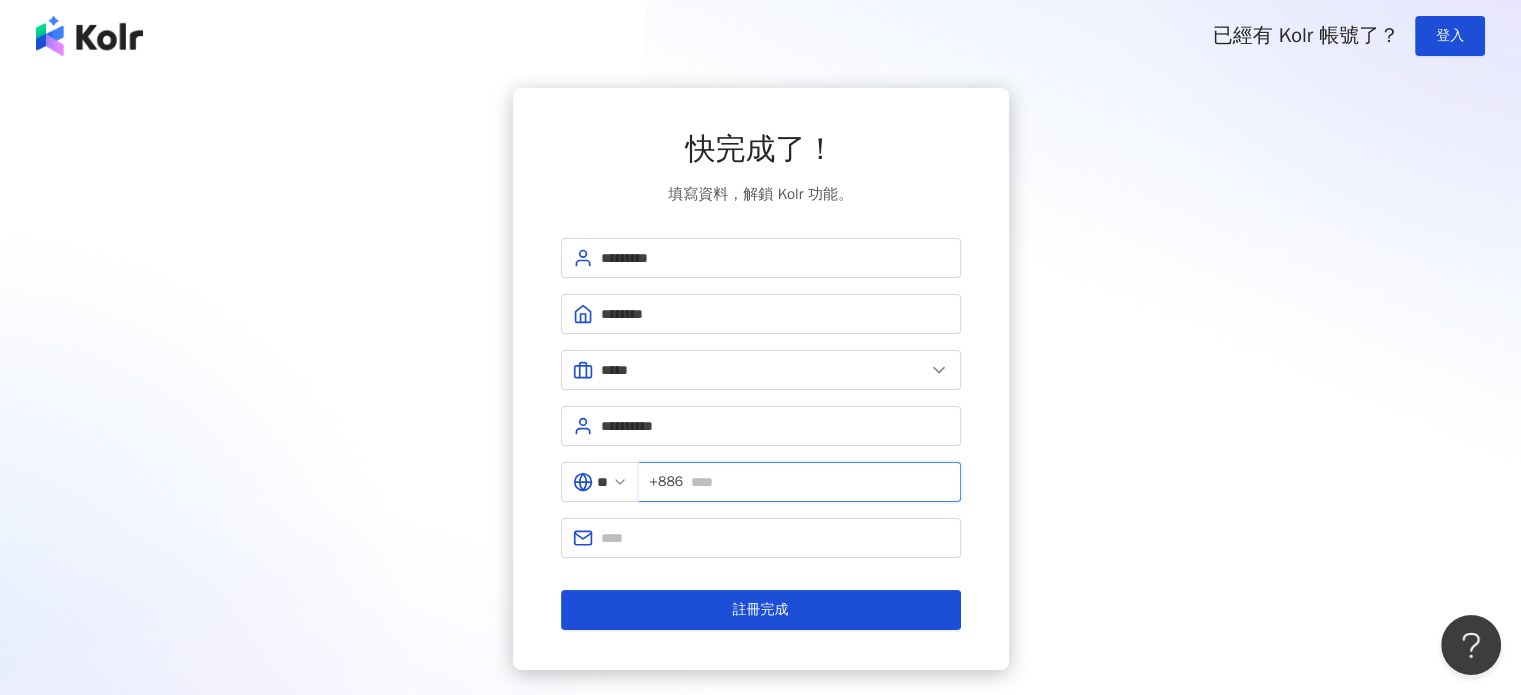 type on "*********" 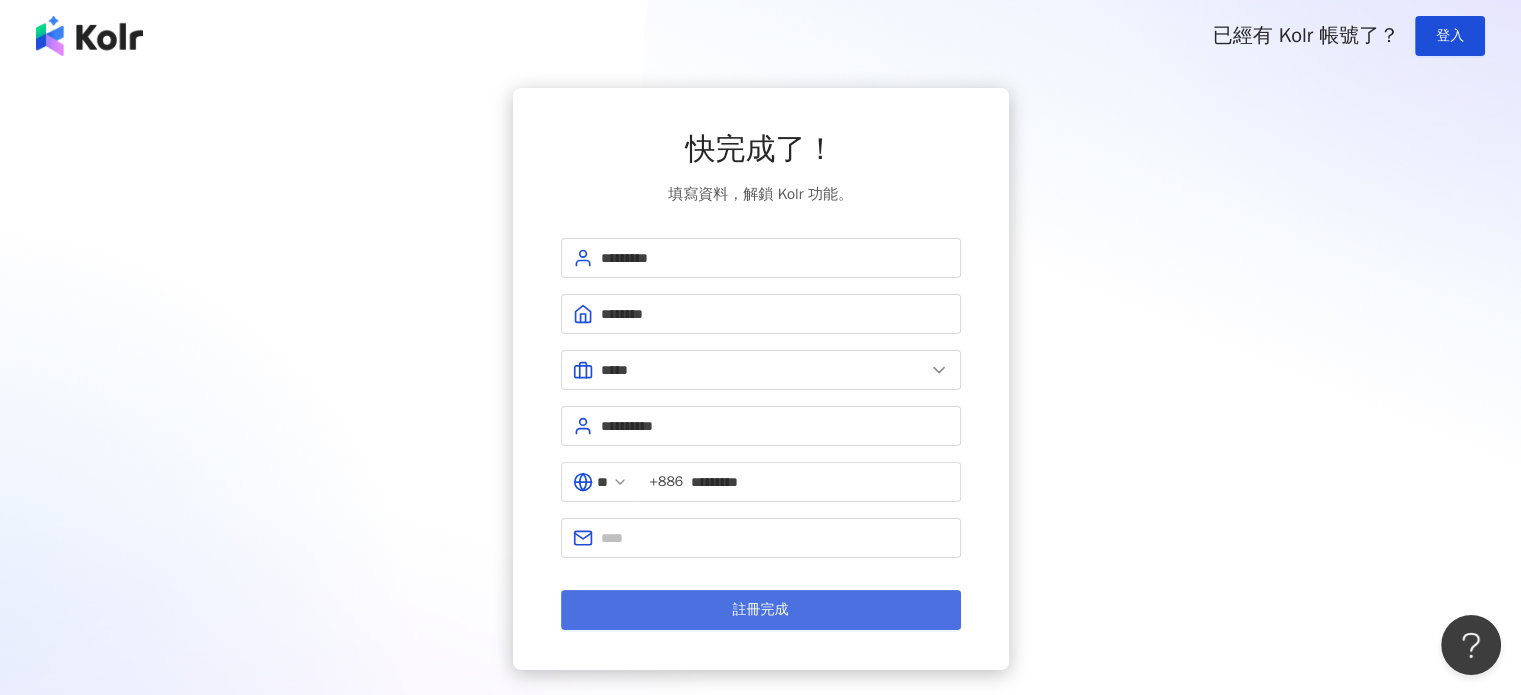 click on "註冊完成" at bounding box center (761, 610) 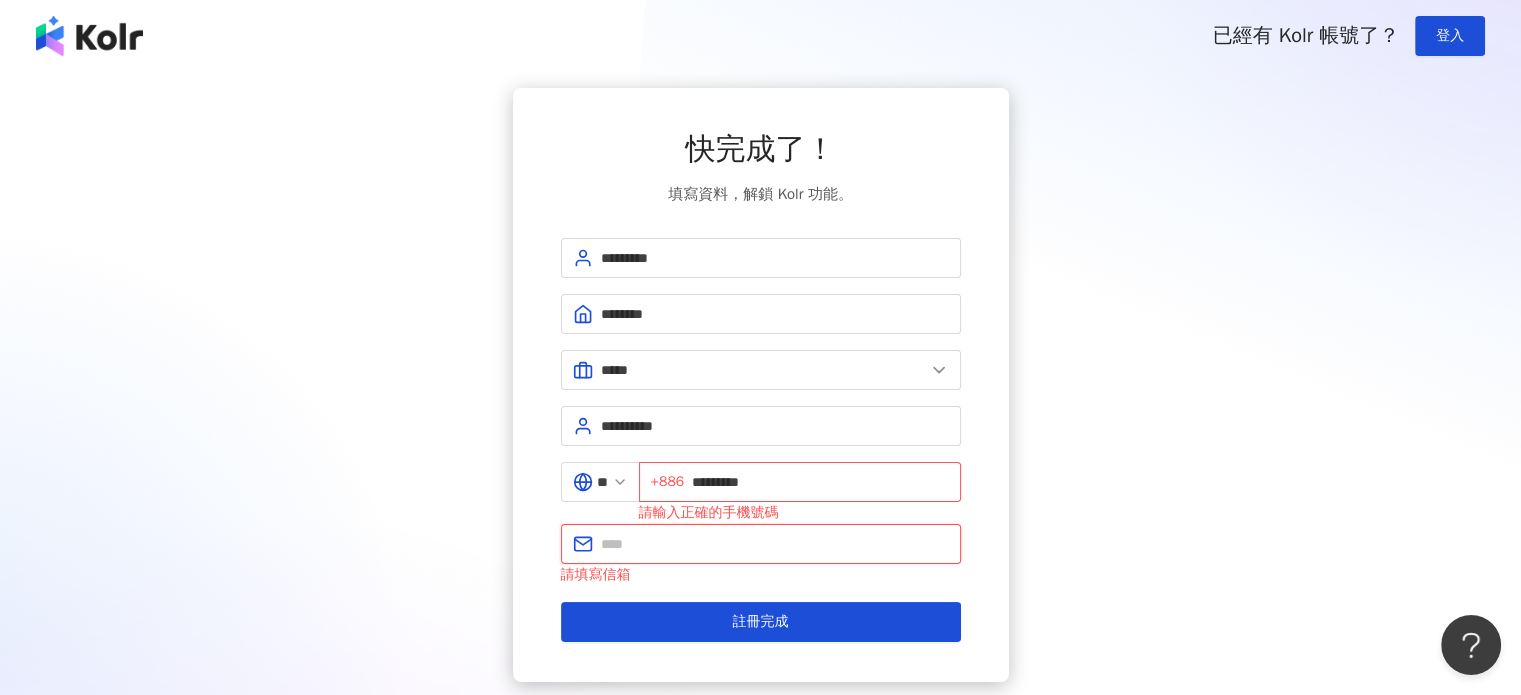 click at bounding box center [775, 544] 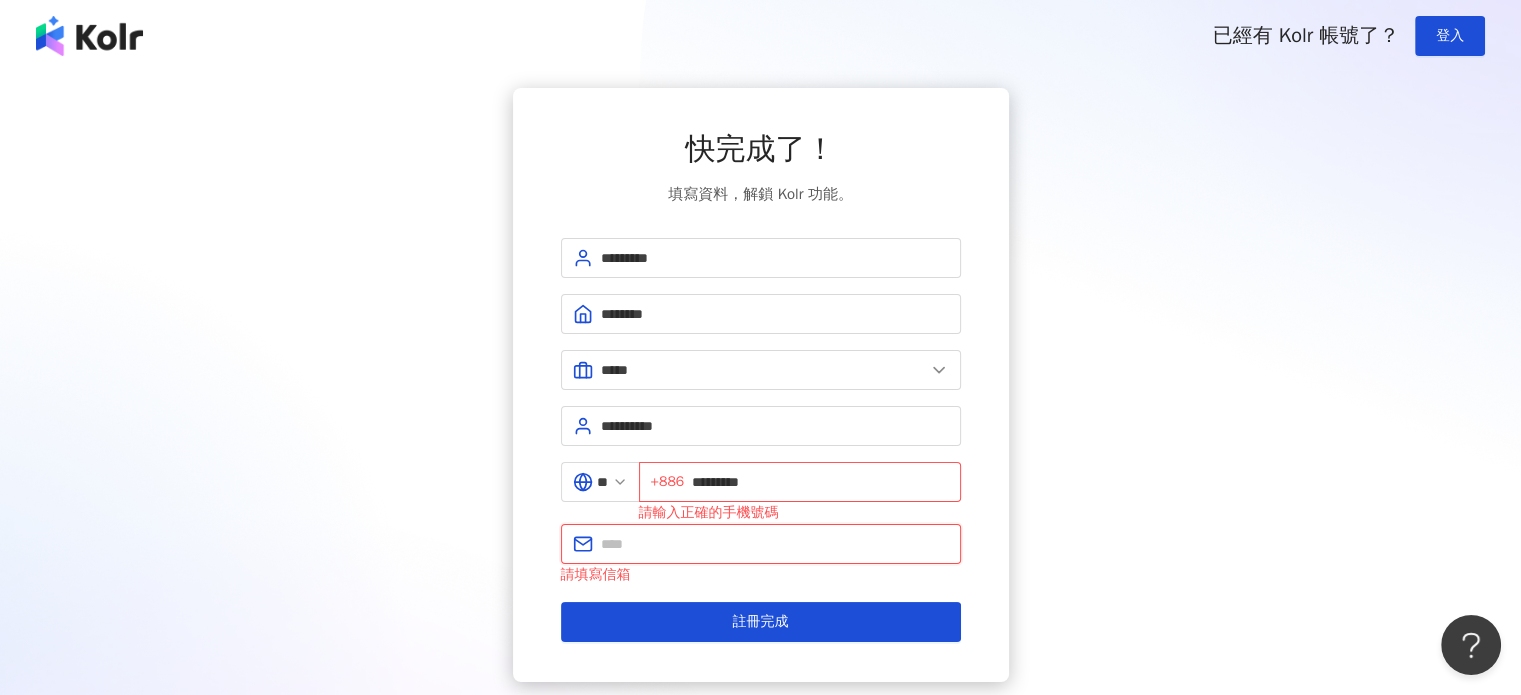 type on "**********" 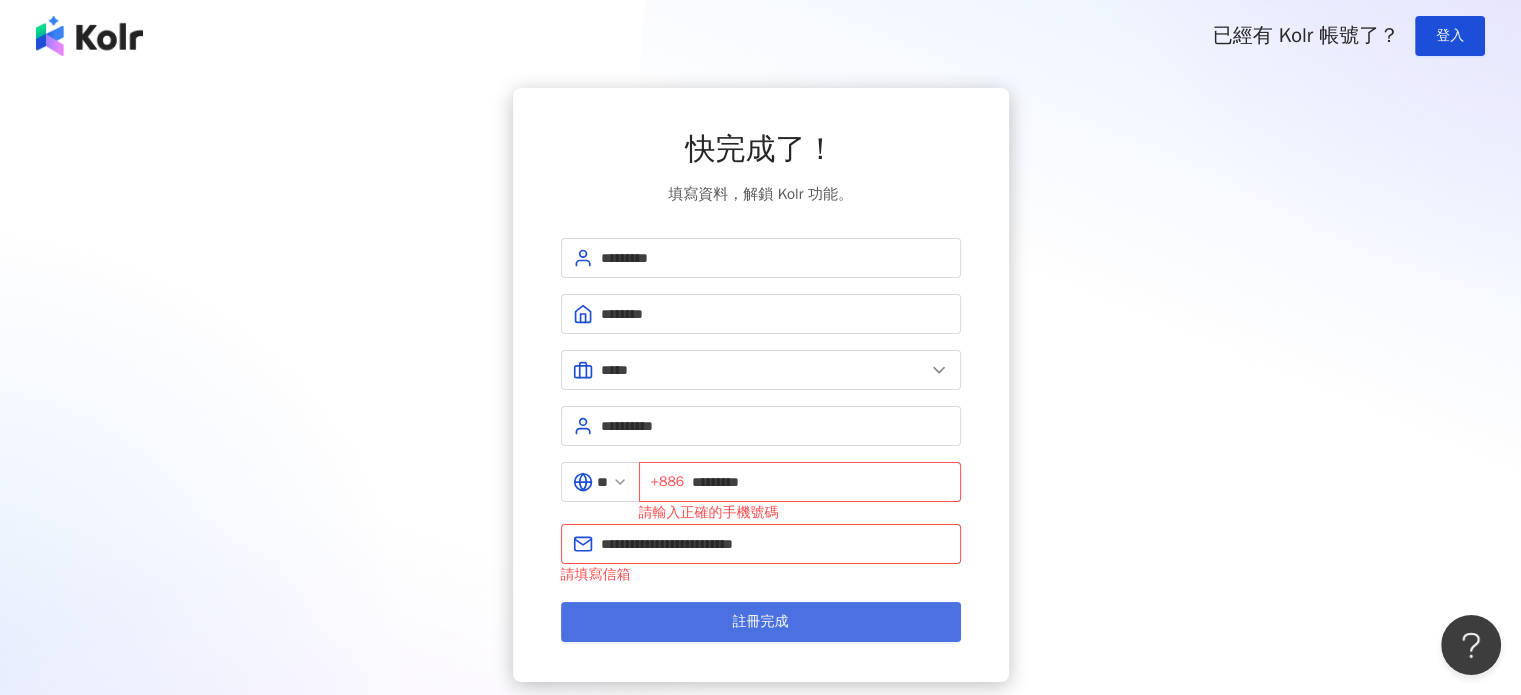 click on "註冊完成" at bounding box center [761, 622] 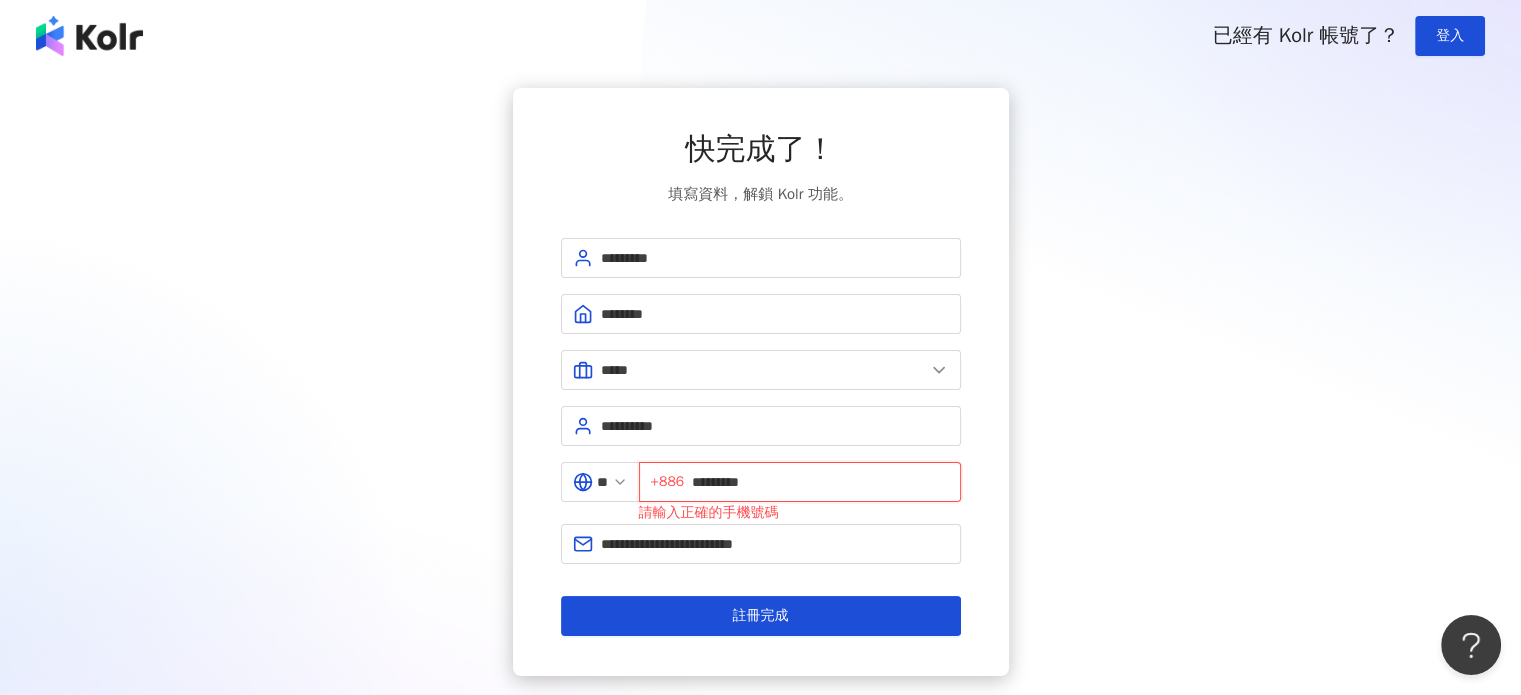 click on "*********" at bounding box center [820, 482] 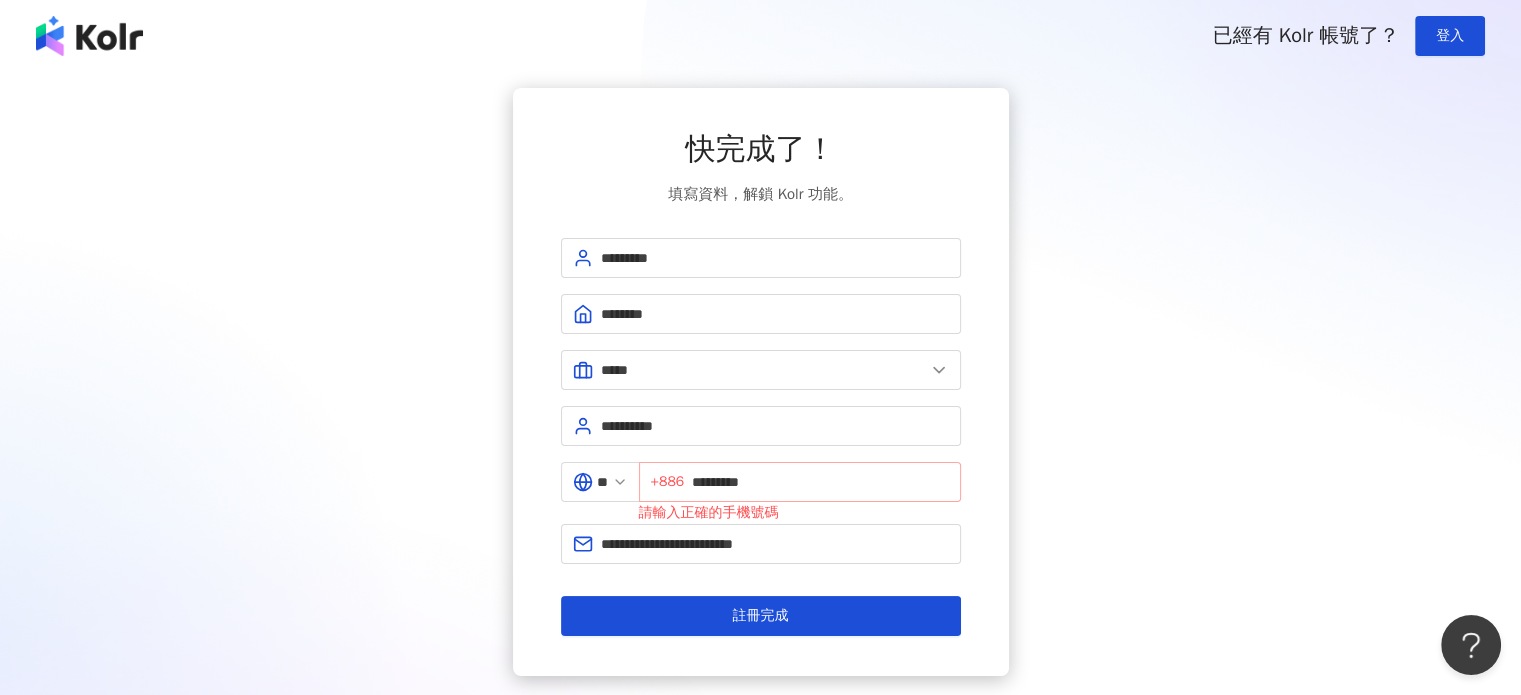 click on "+886 *********" at bounding box center [800, 482] 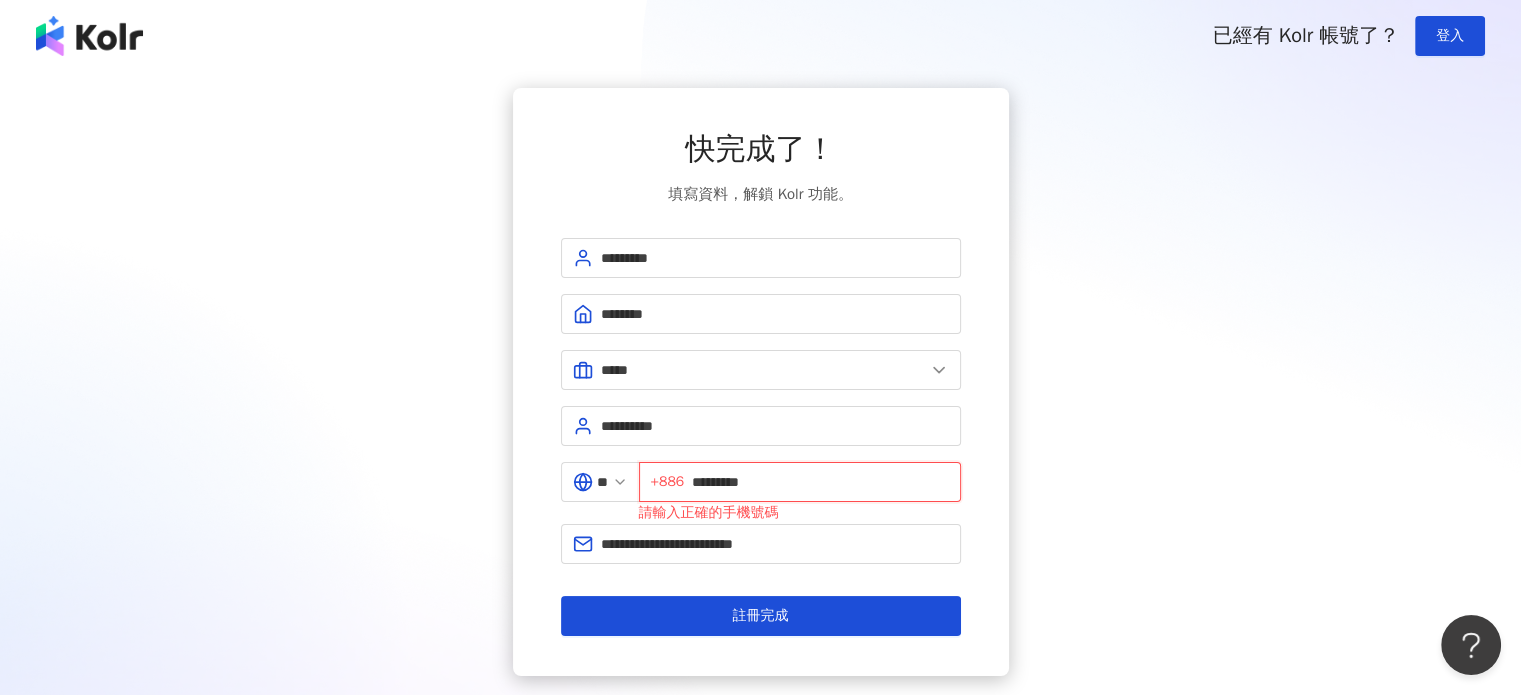 click on "*********" at bounding box center (820, 482) 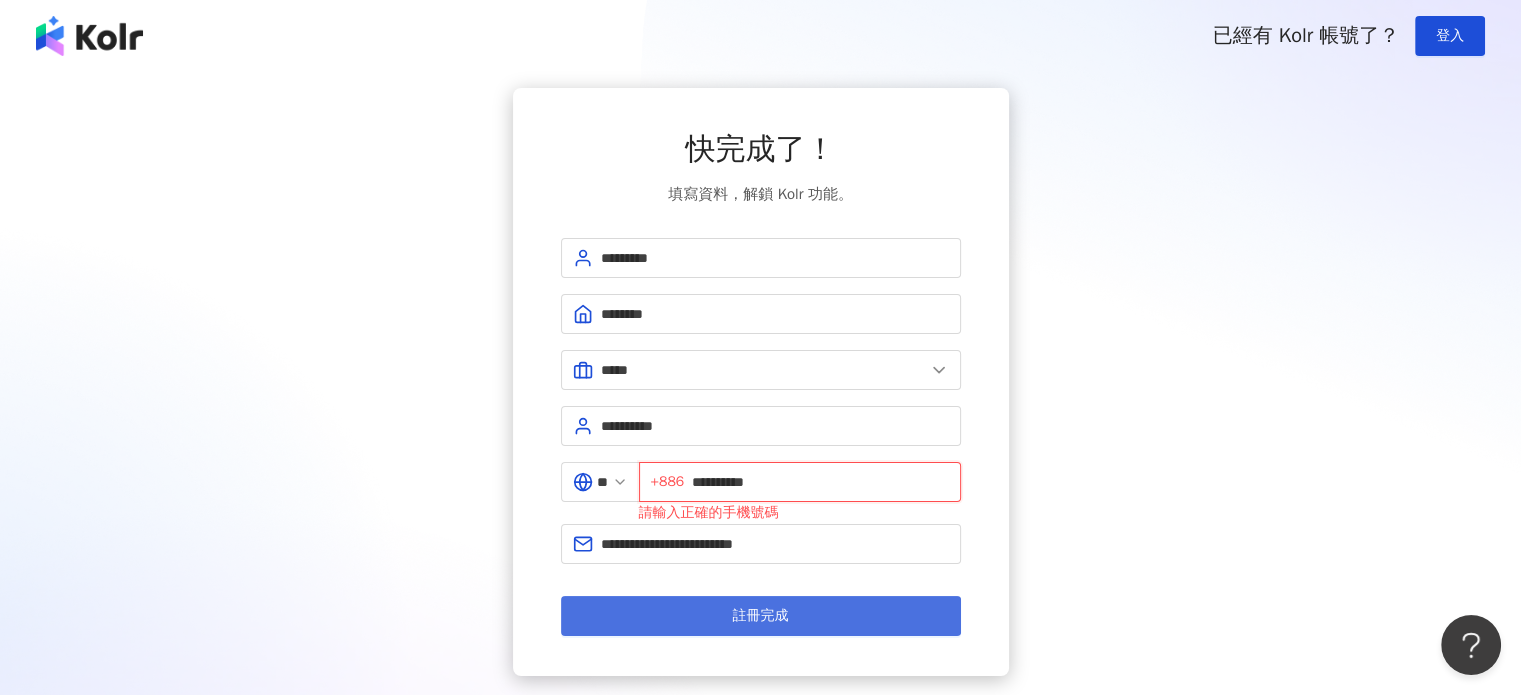 type on "**********" 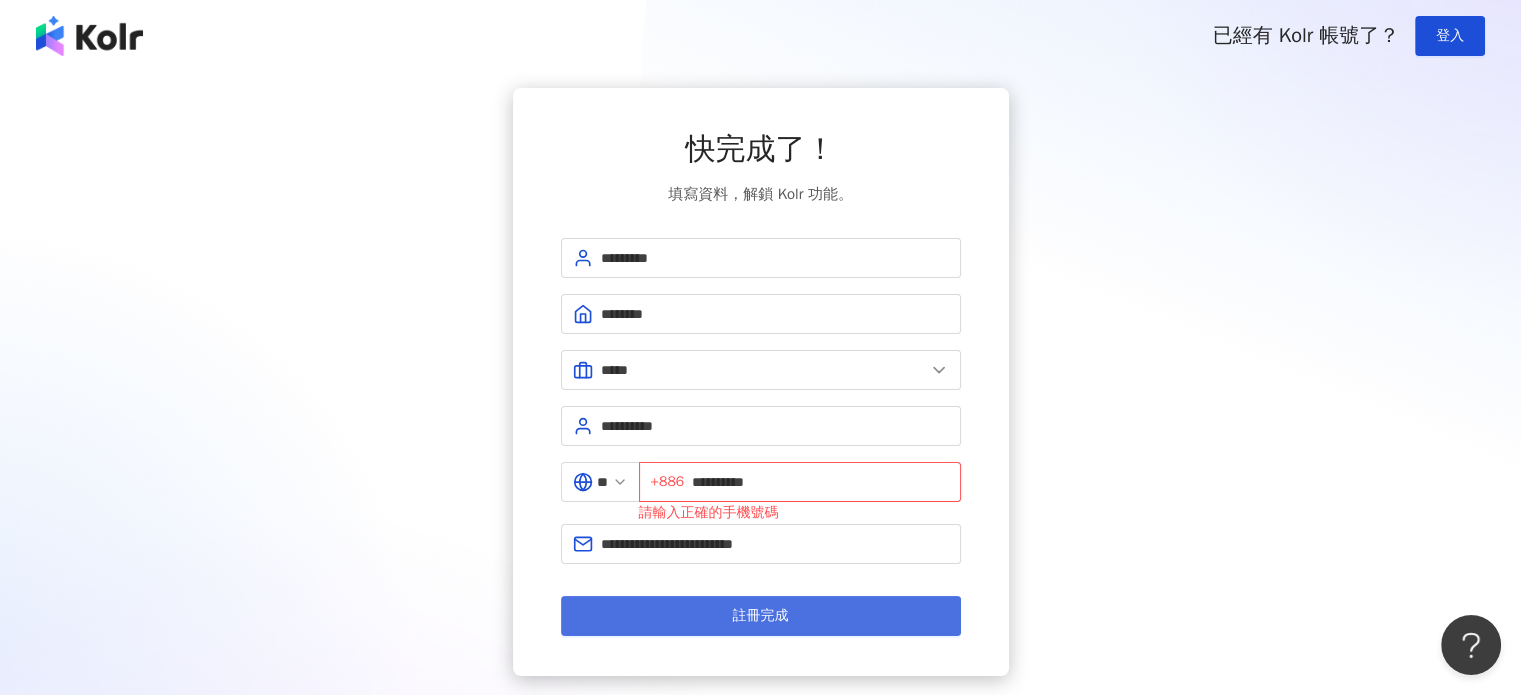 click on "註冊完成" at bounding box center [761, 616] 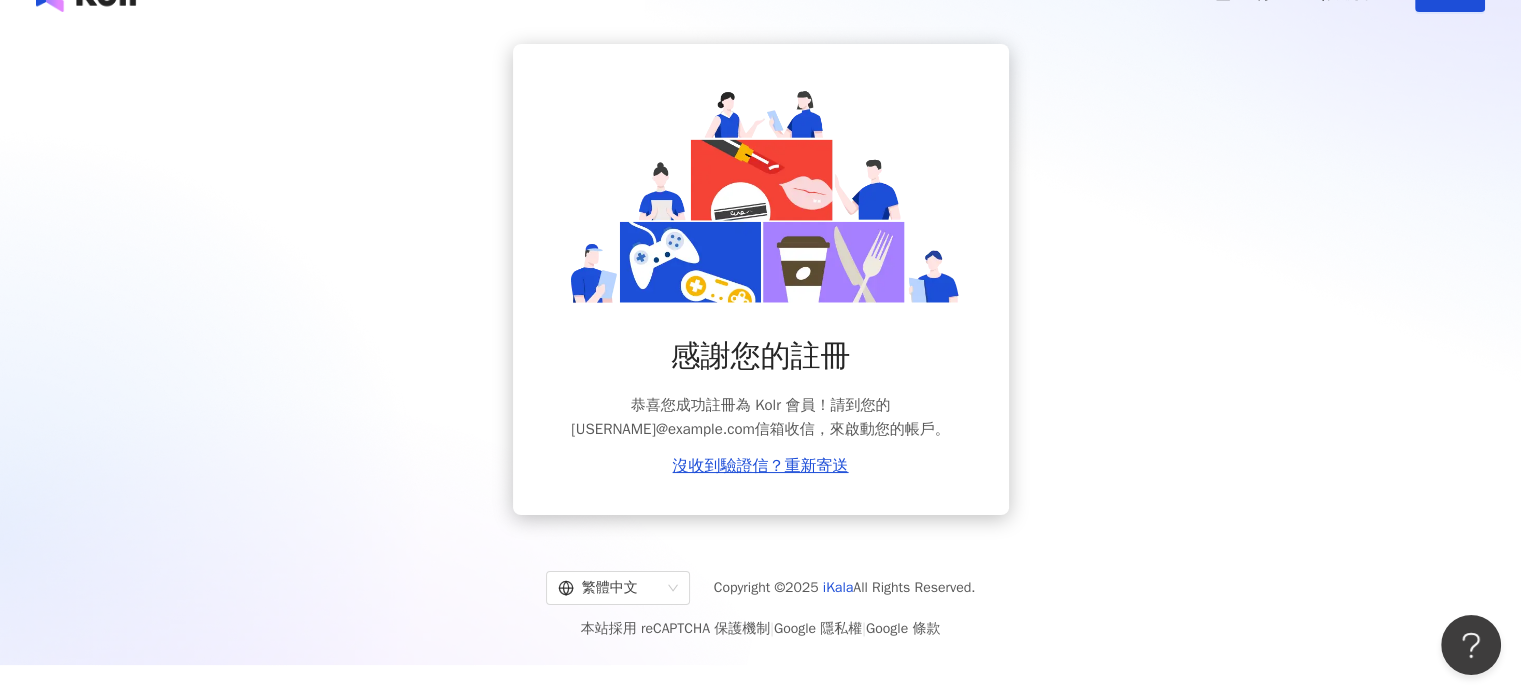 scroll, scrollTop: 0, scrollLeft: 0, axis: both 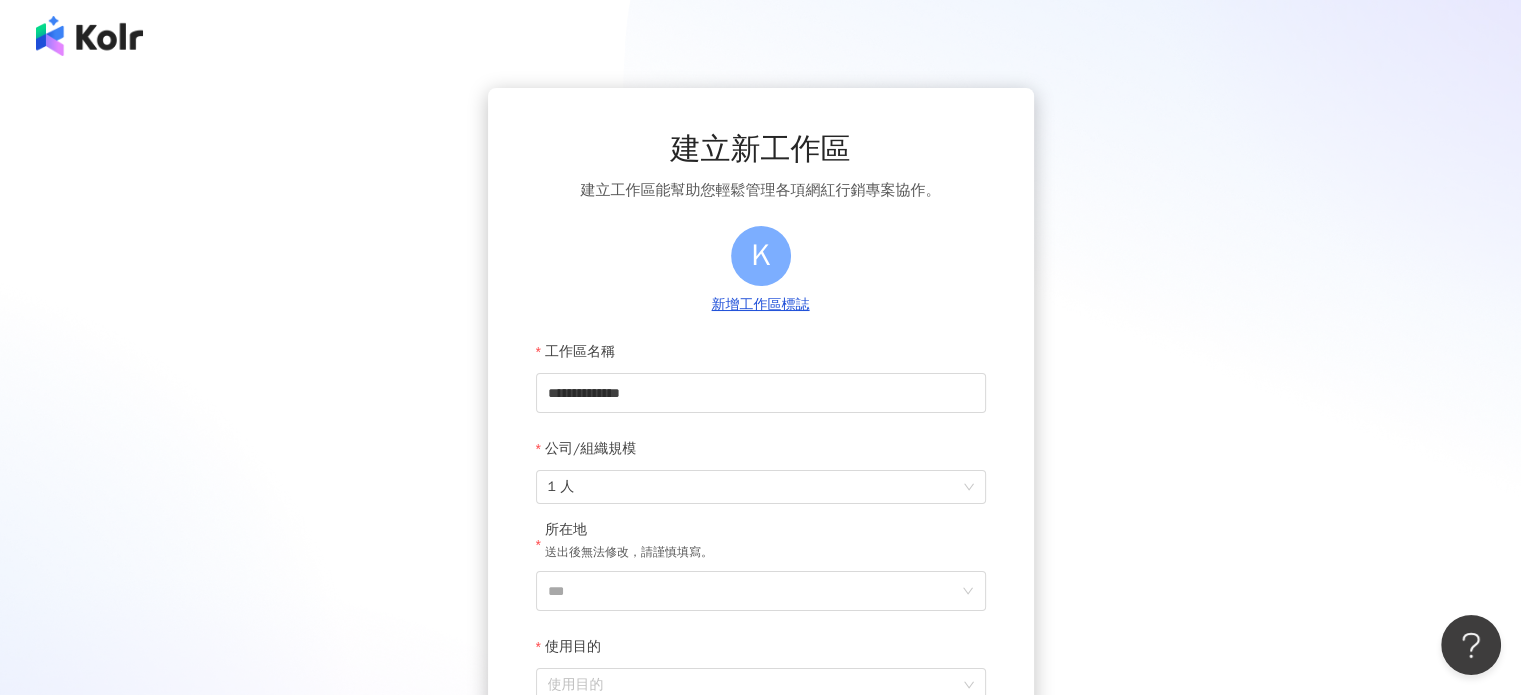 click on "**********" at bounding box center [760, 443] 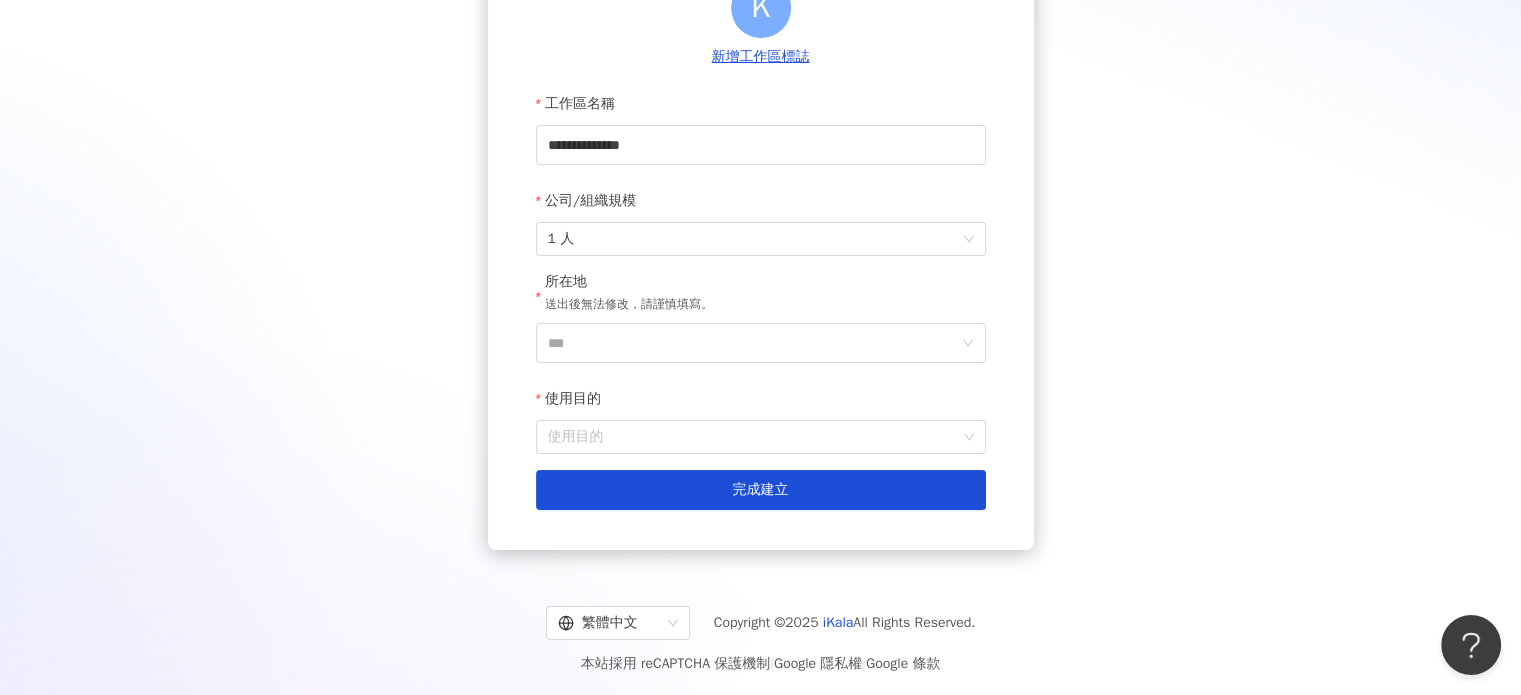 scroll, scrollTop: 151, scrollLeft: 0, axis: vertical 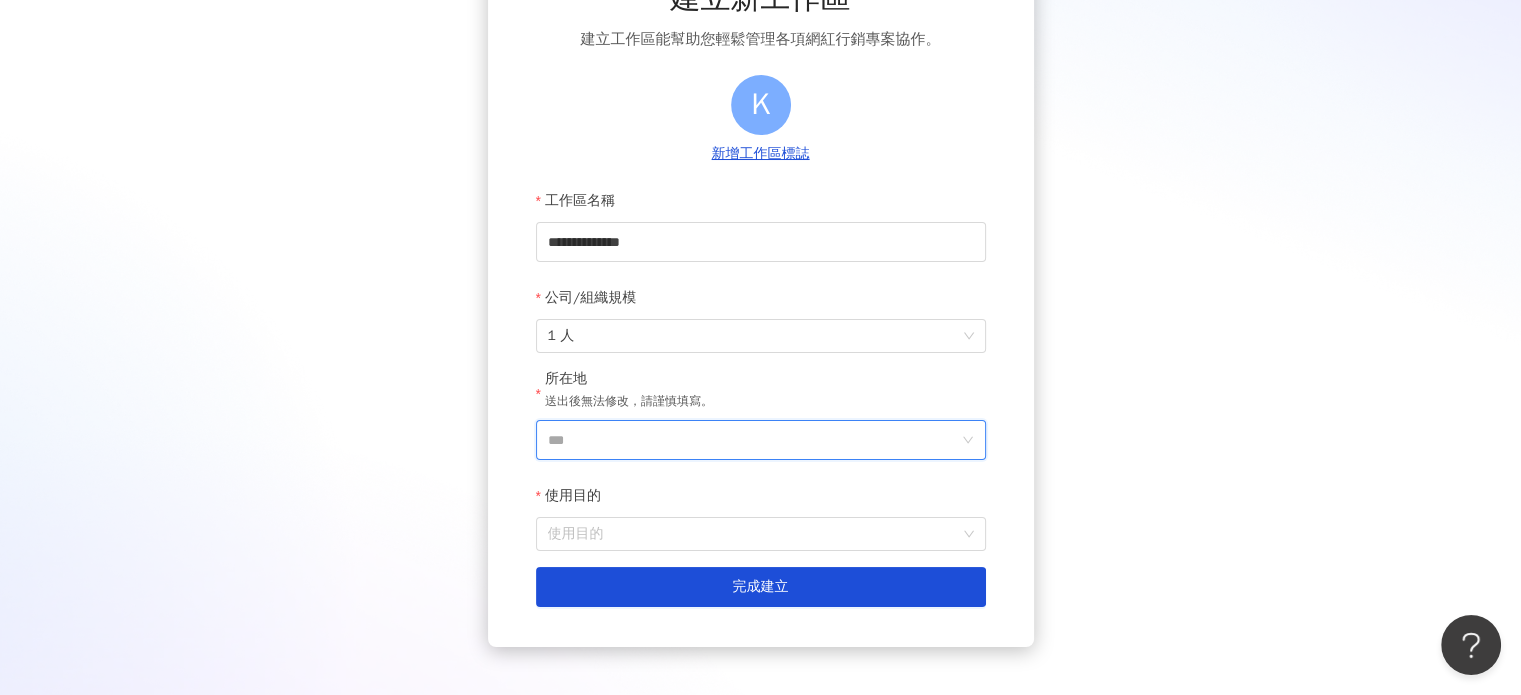 click on "***" at bounding box center [753, 440] 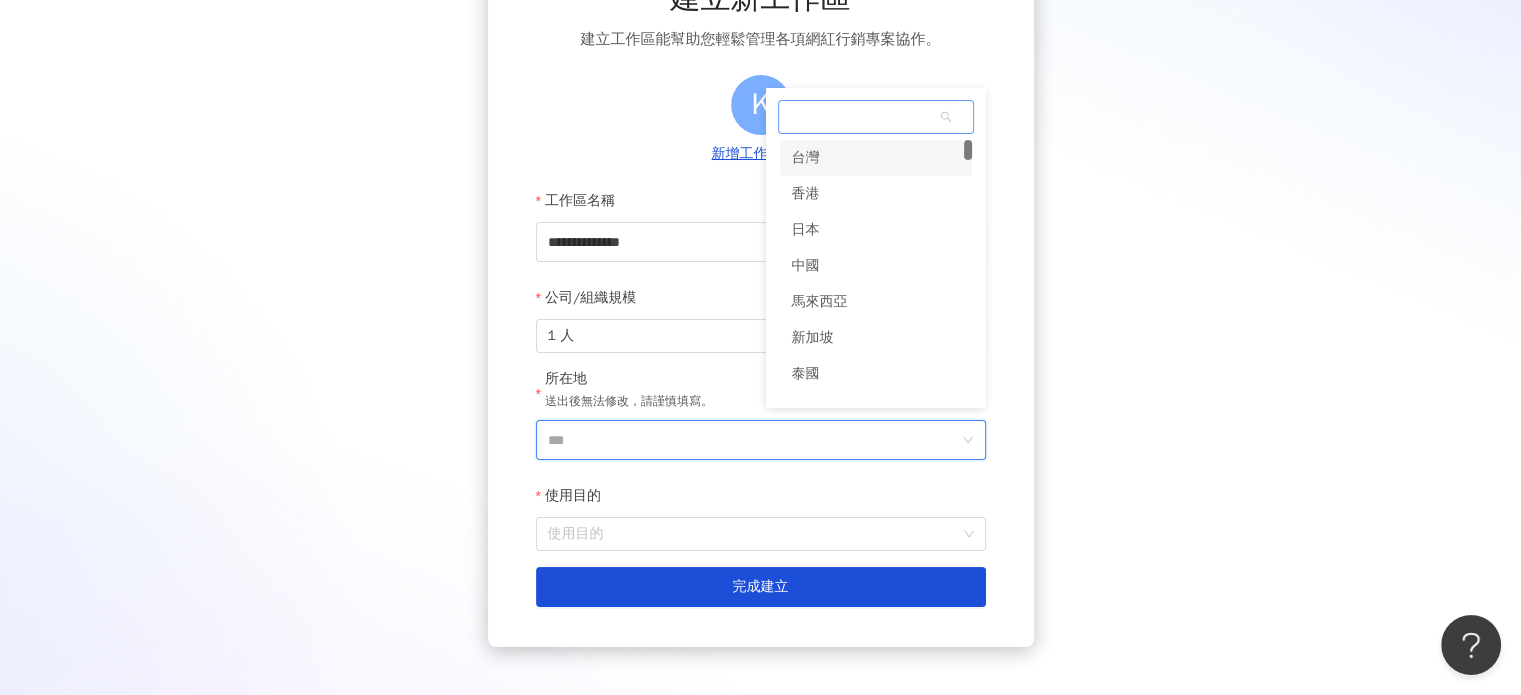 click on "台灣" at bounding box center [876, 158] 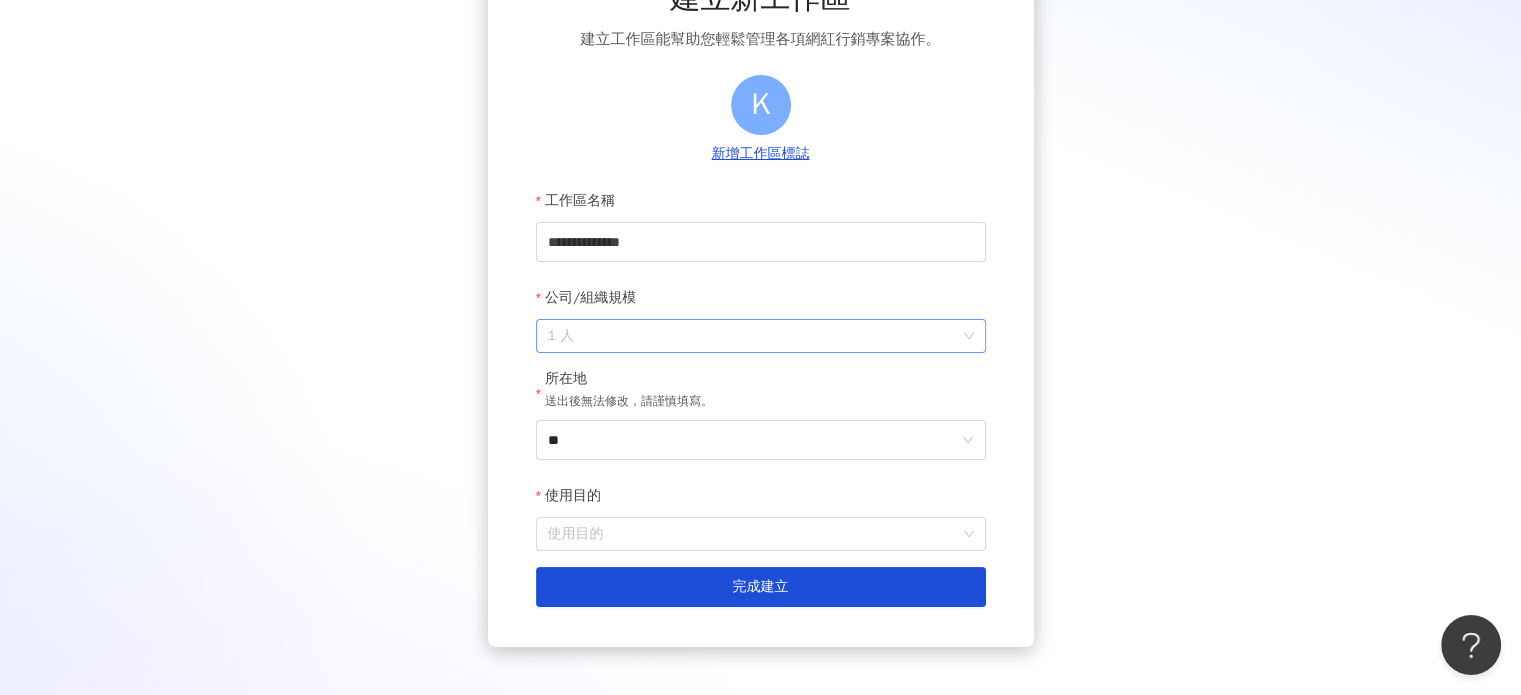 click on "1 人" at bounding box center (761, 336) 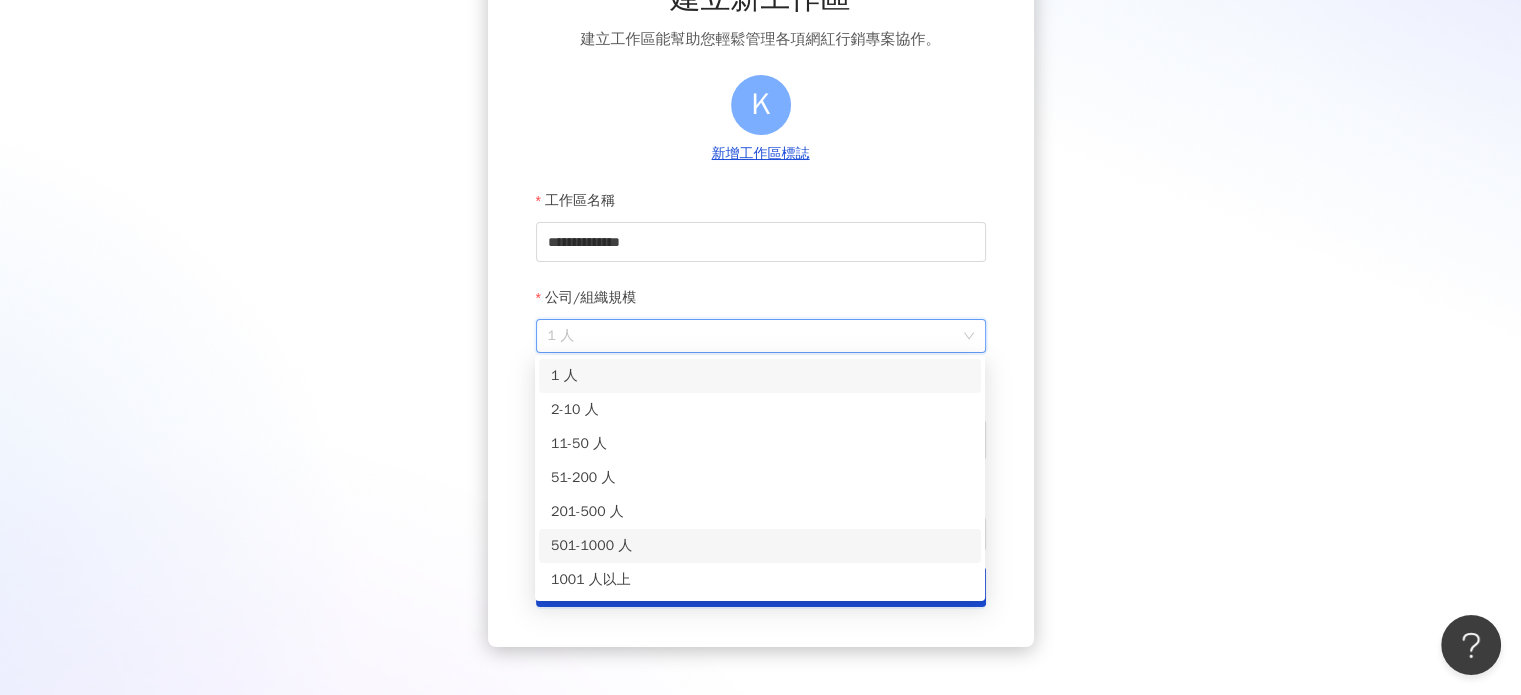 click on "501-1000 人" at bounding box center (760, 546) 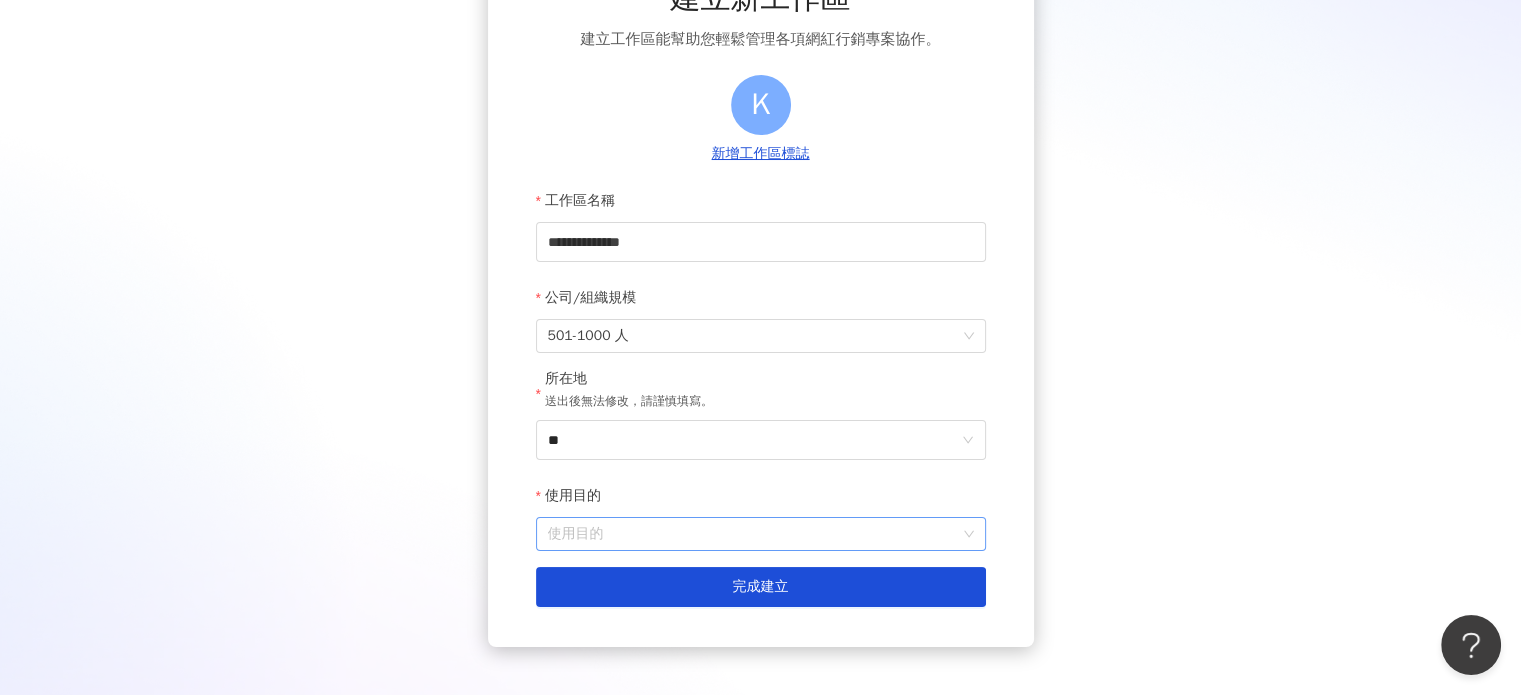 click on "使用目的" at bounding box center [761, 534] 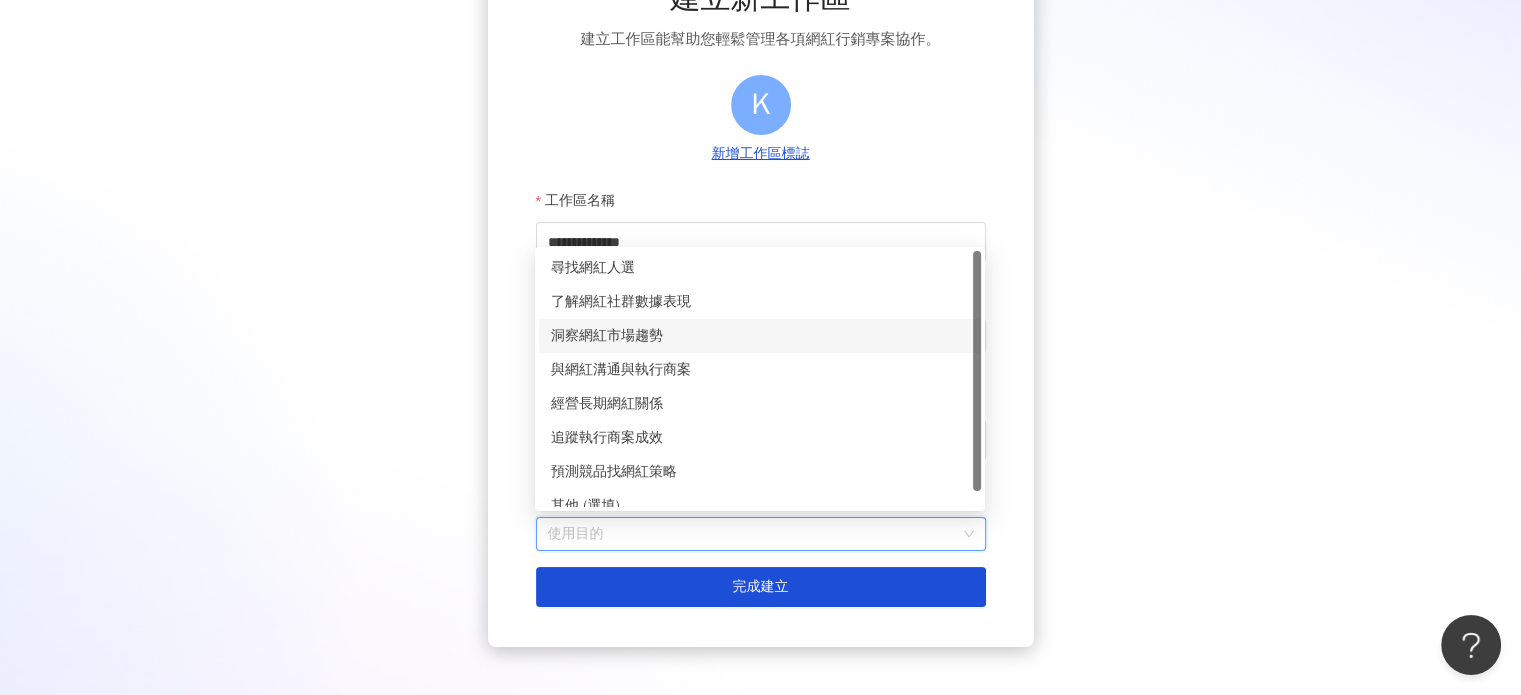 click on "洞察網紅市場趨勢" at bounding box center (760, 336) 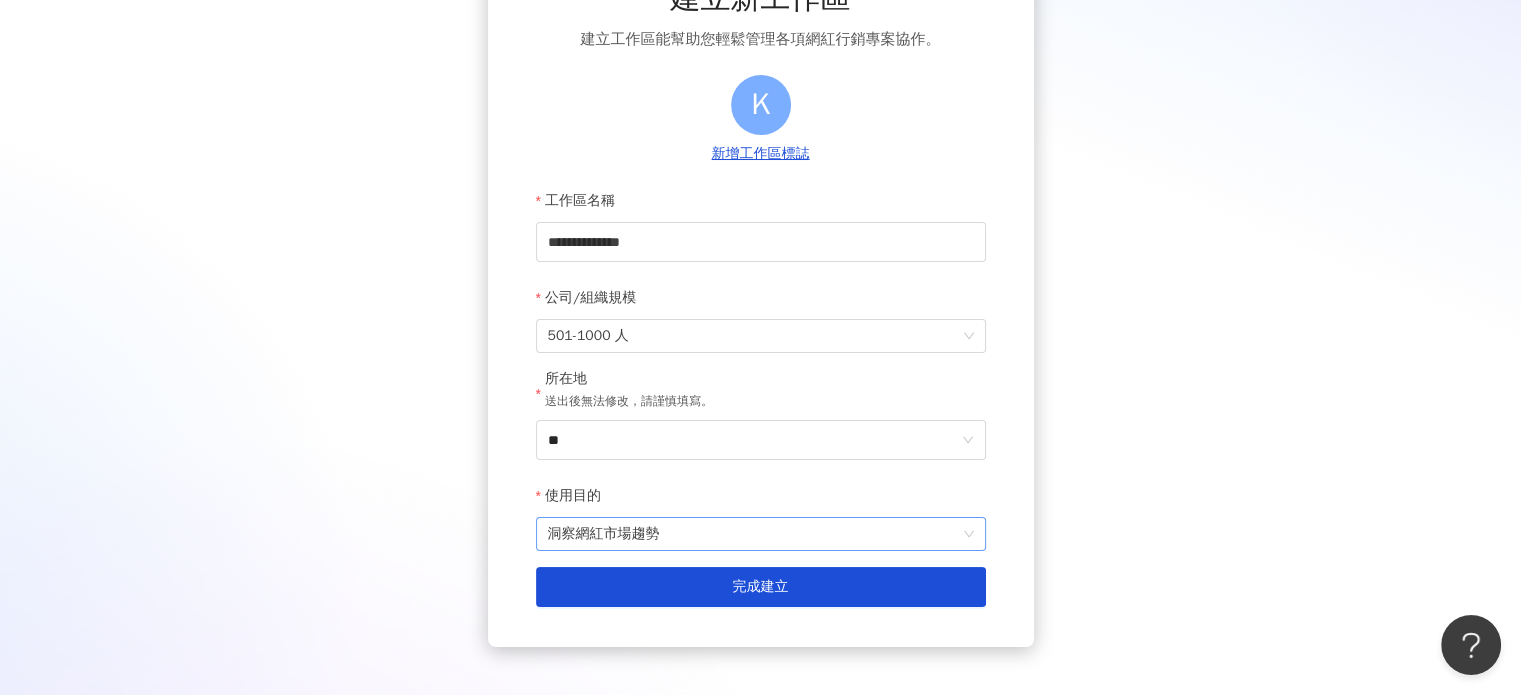 click on "洞察網紅市場趨勢" at bounding box center (761, 534) 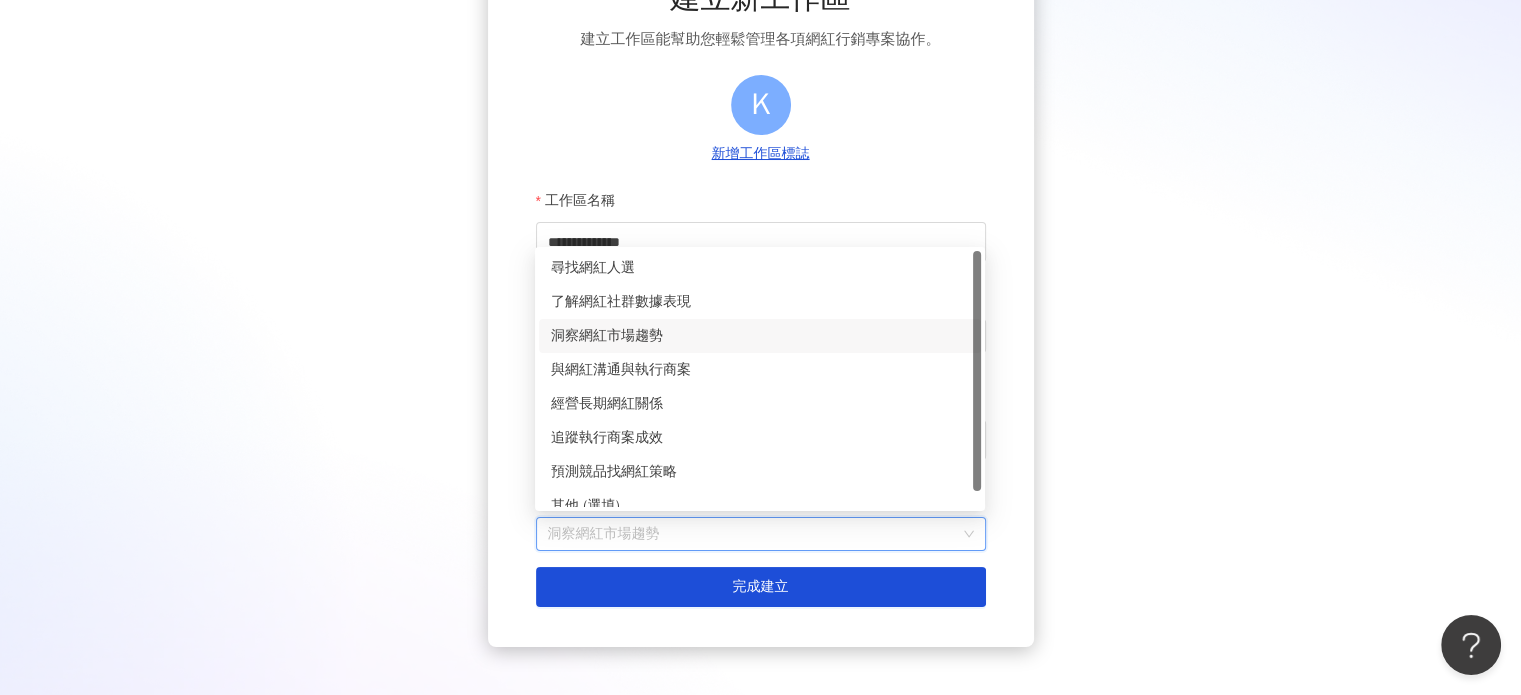 click on "洞察網紅市場趨勢" at bounding box center (760, 336) 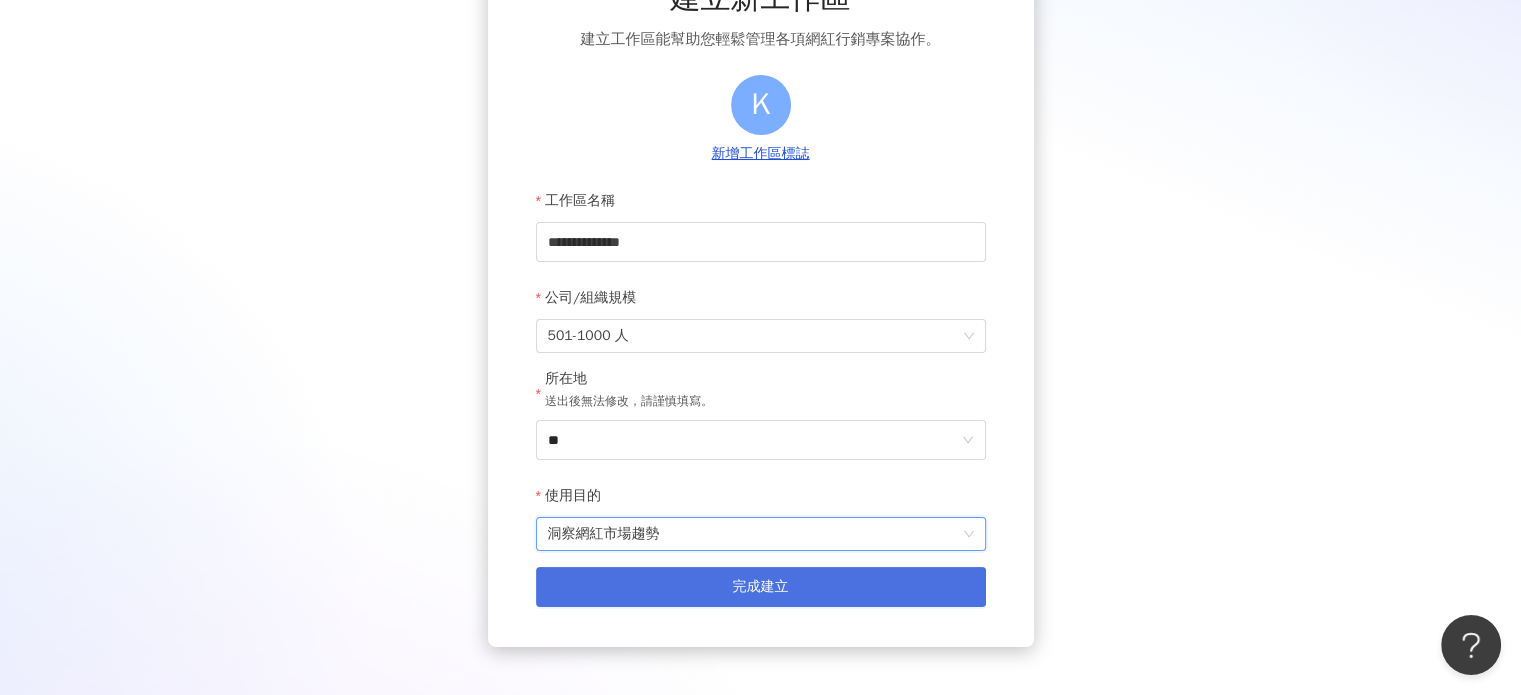 click on "完成建立" at bounding box center [761, 587] 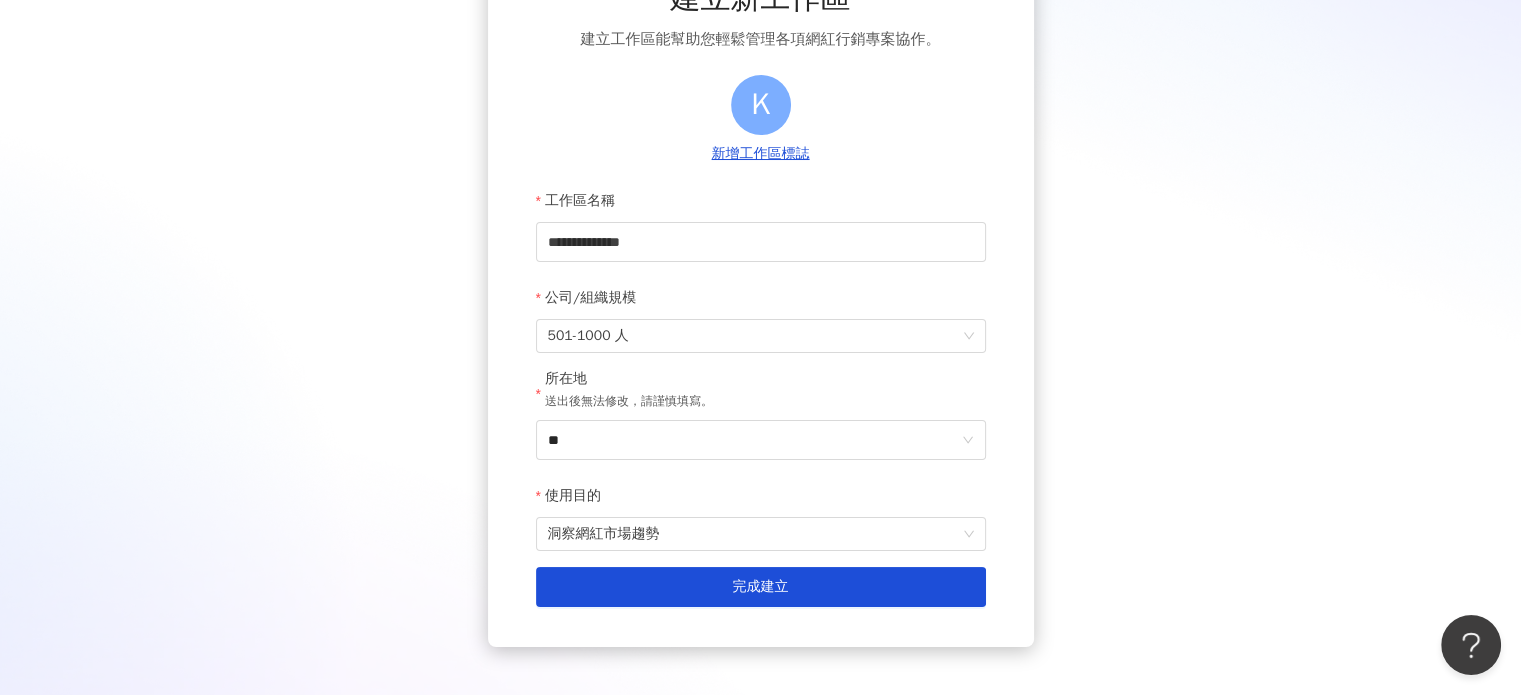 scroll, scrollTop: 92, scrollLeft: 0, axis: vertical 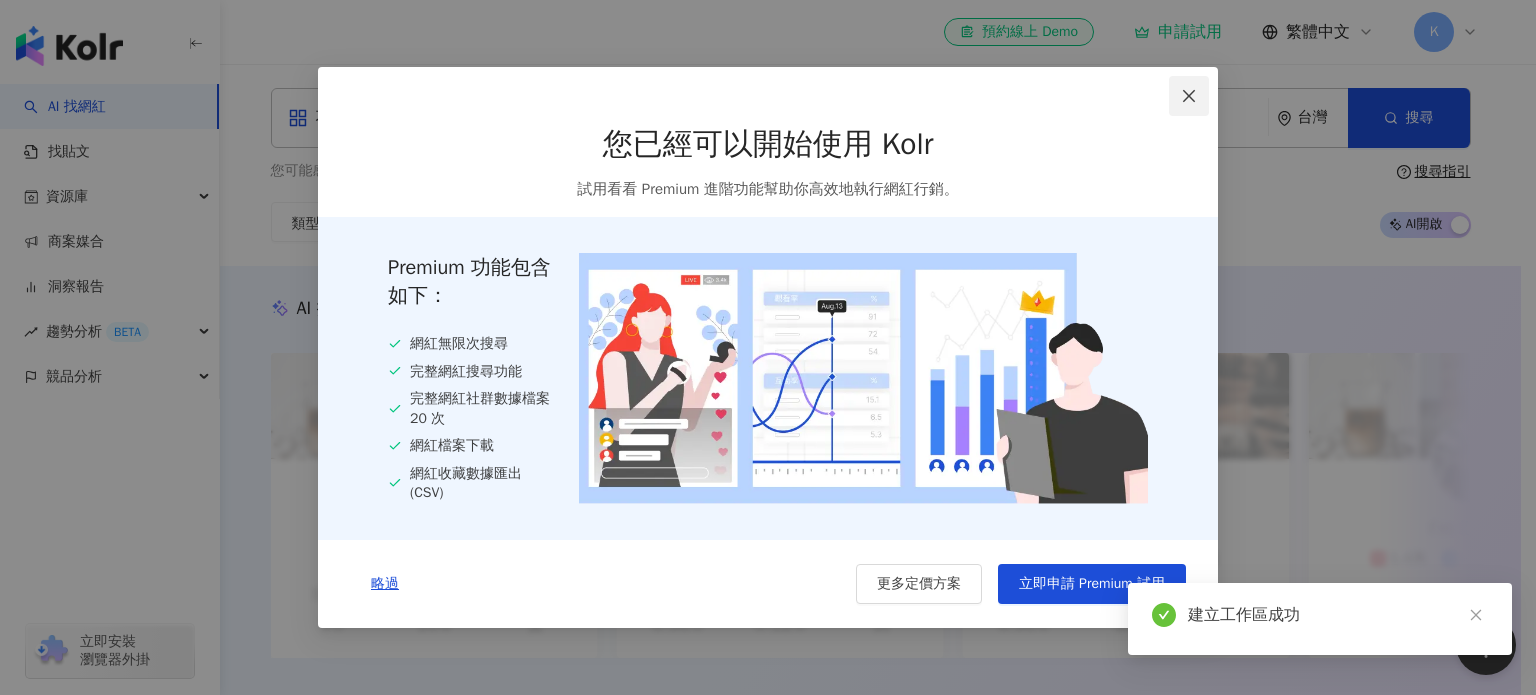 click 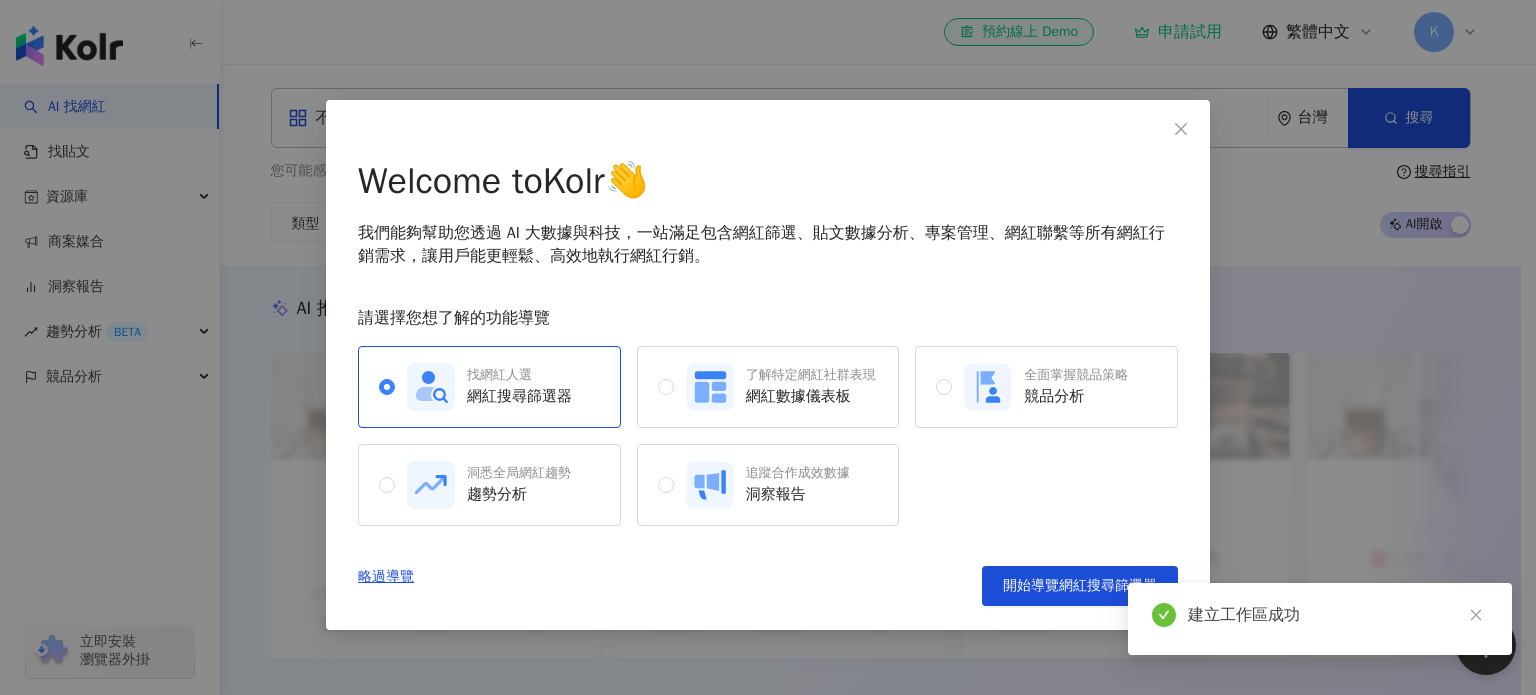 click on "Welcome to  Kolr  👋 我們能夠幫助您透過 AI 大數據與科技，一站滿足包含網紅篩選、貼文數據分析、專案管理、網紅聯繫等所有網紅行銷需求，讓用戶能更輕鬆、高效地執行網紅行銷。 請選擇您想了解的功能導覽 找網紅人選 網紅搜尋篩選器 了解特定網紅社群表現 網紅數據儀表板 全面掌握競品策略 競品分析 洞悉全局網紅趨勢 趨勢分析 追蹤合作成效數據 洞察報告 略過導覽 開始導覽網紅搜尋篩選器" at bounding box center (768, 365) 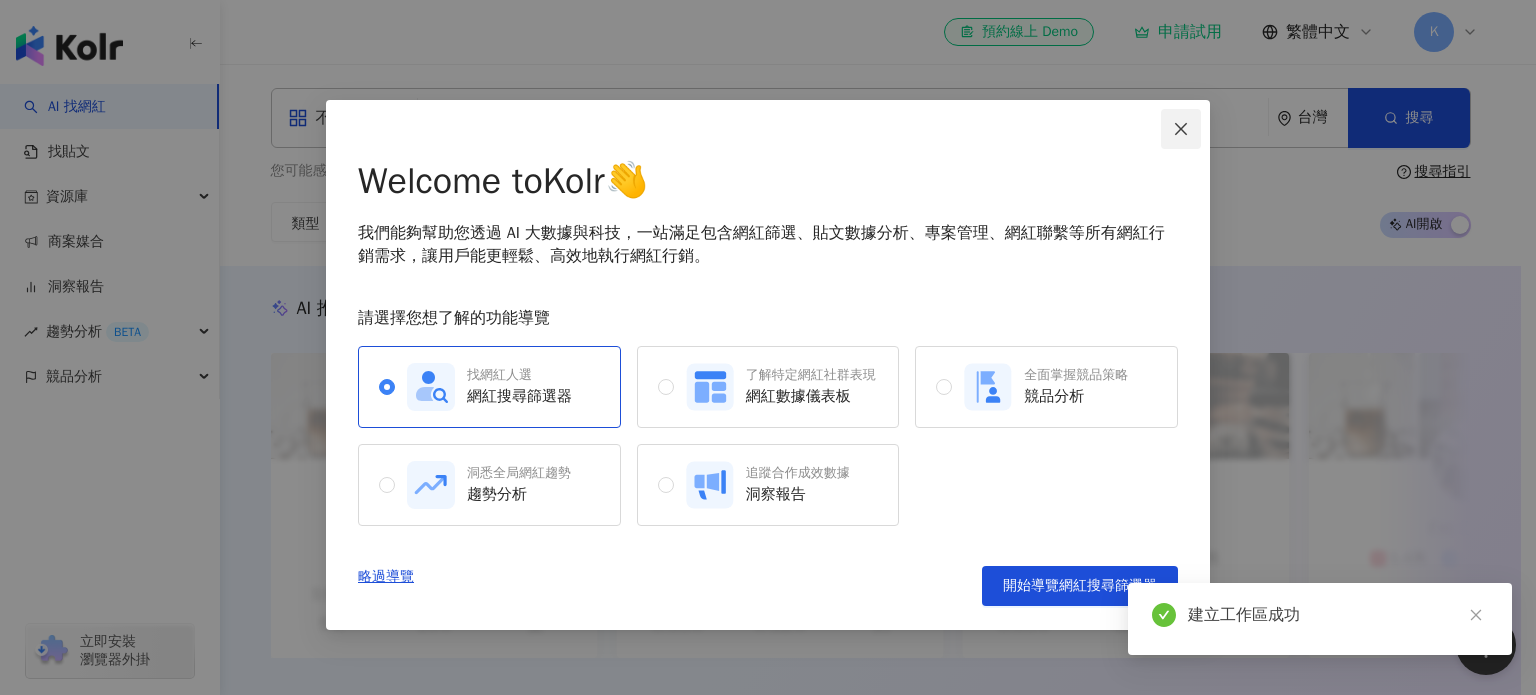click at bounding box center (1181, 129) 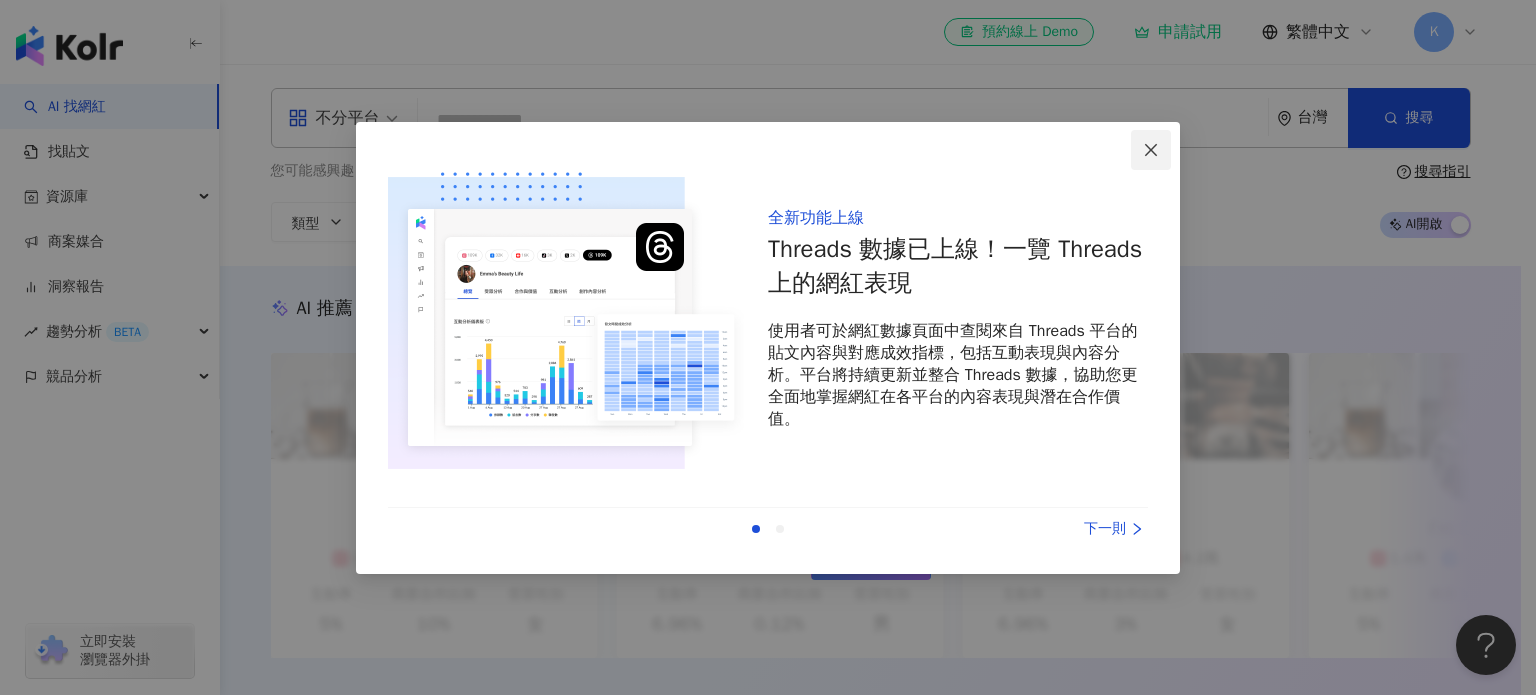 click at bounding box center [1151, 150] 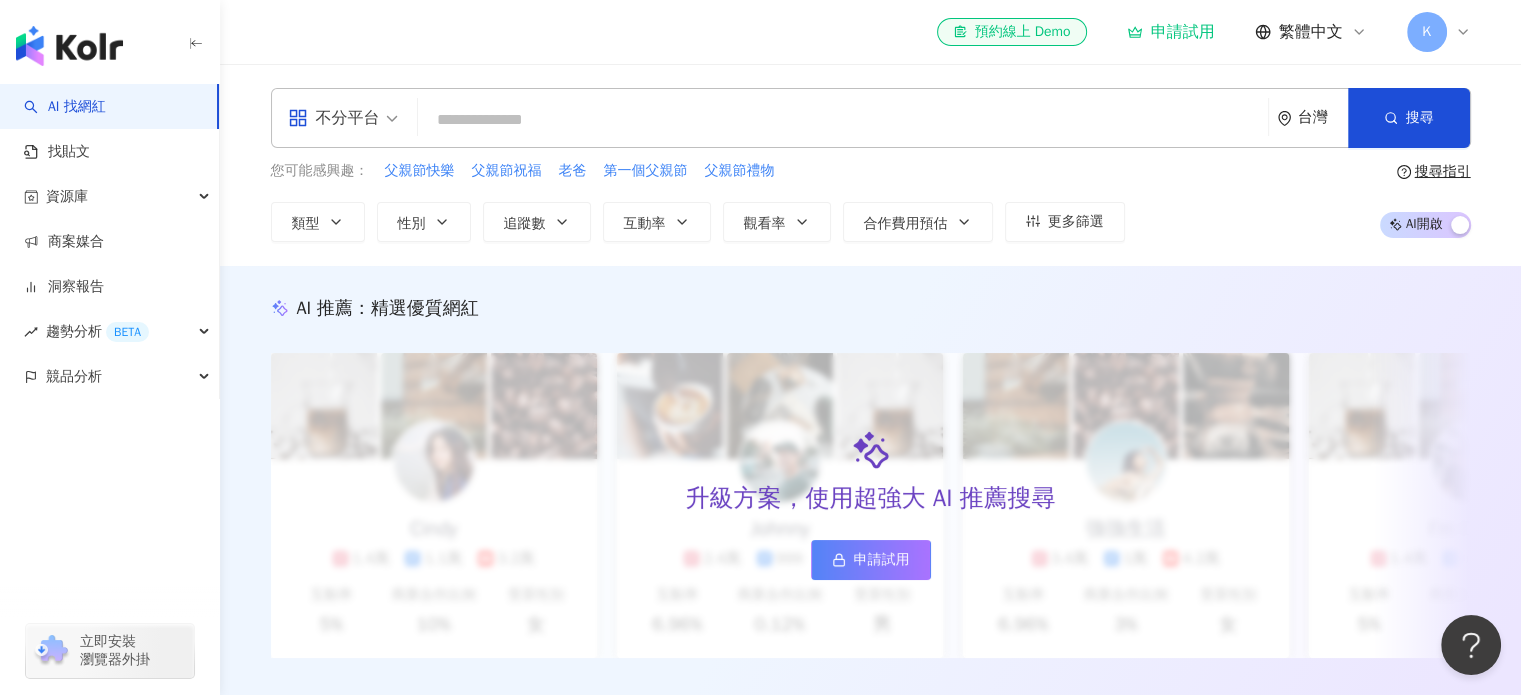 click on "不分平台 台灣 搜尋 您可能感興趣： 父親節快樂  父親節祝福  老爸  第一個父親節  父親節禮物  類型 性別 追蹤數 互動率 觀看率 合作費用預估  更多篩選 搜尋指引 AI  開啟 AI  關閉" at bounding box center (871, 165) 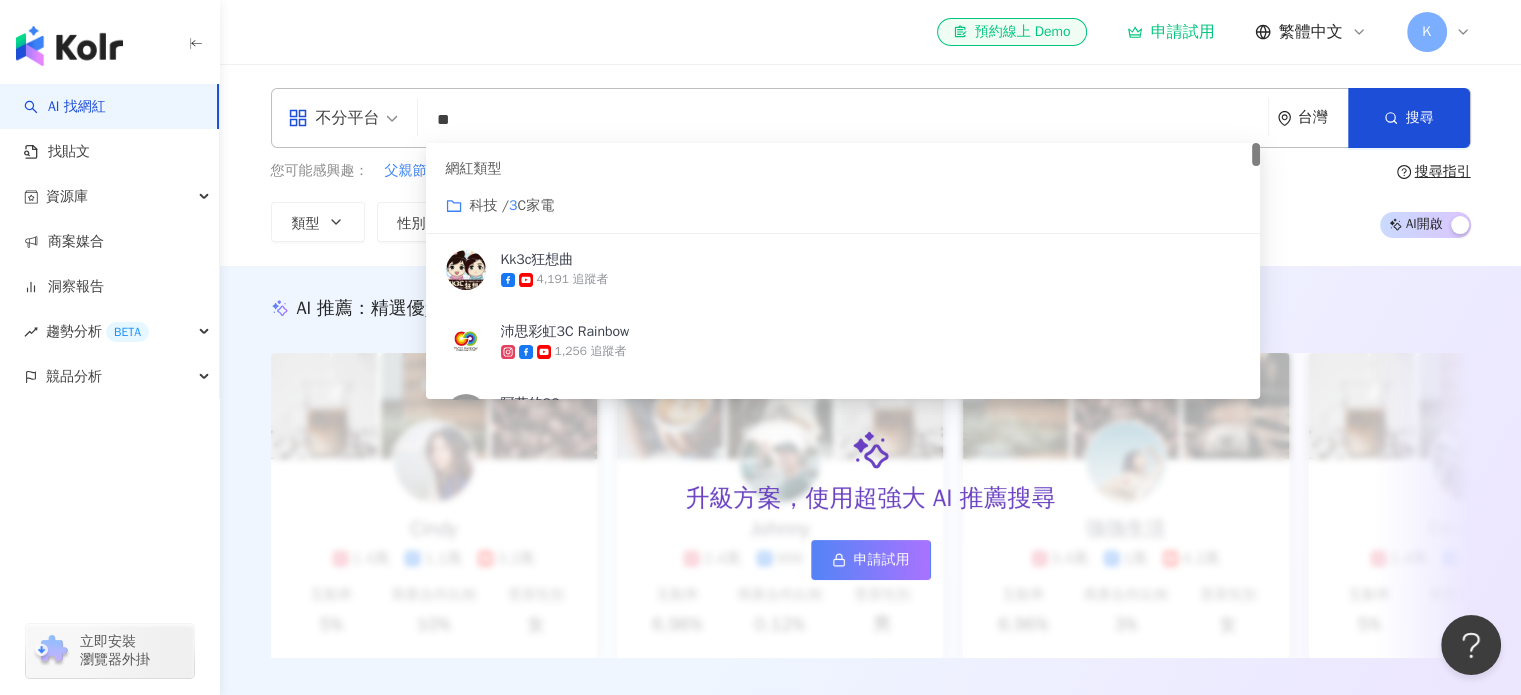 type on "*" 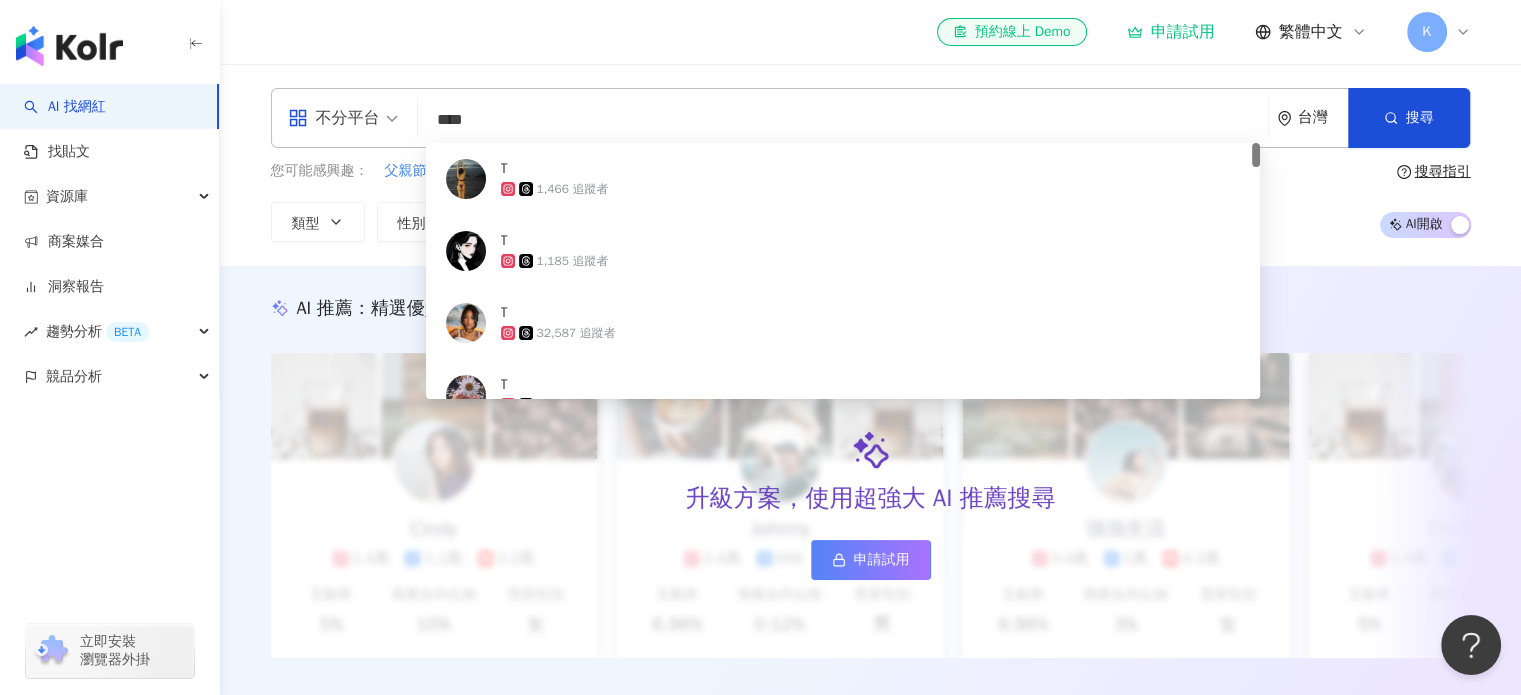 type on "****" 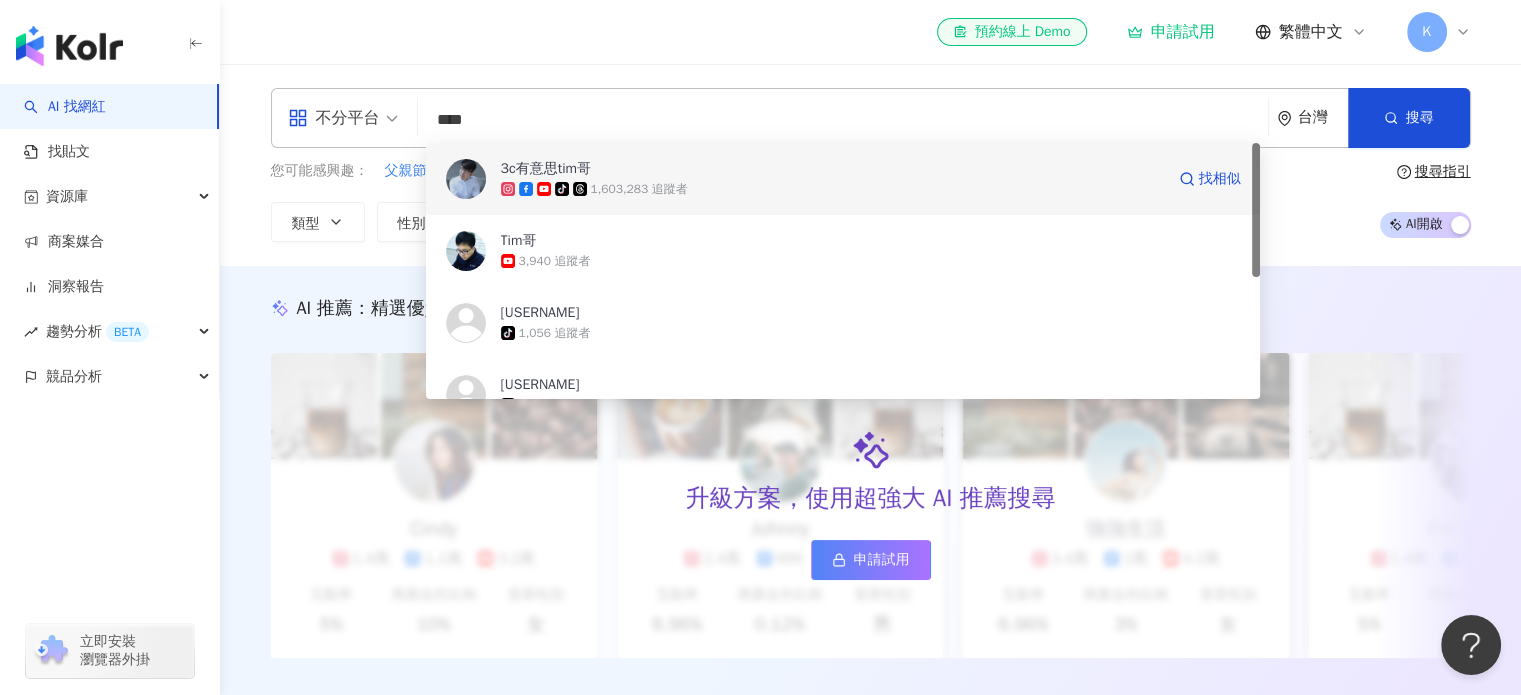 click on "3c有意思tim哥" at bounding box center (546, 169) 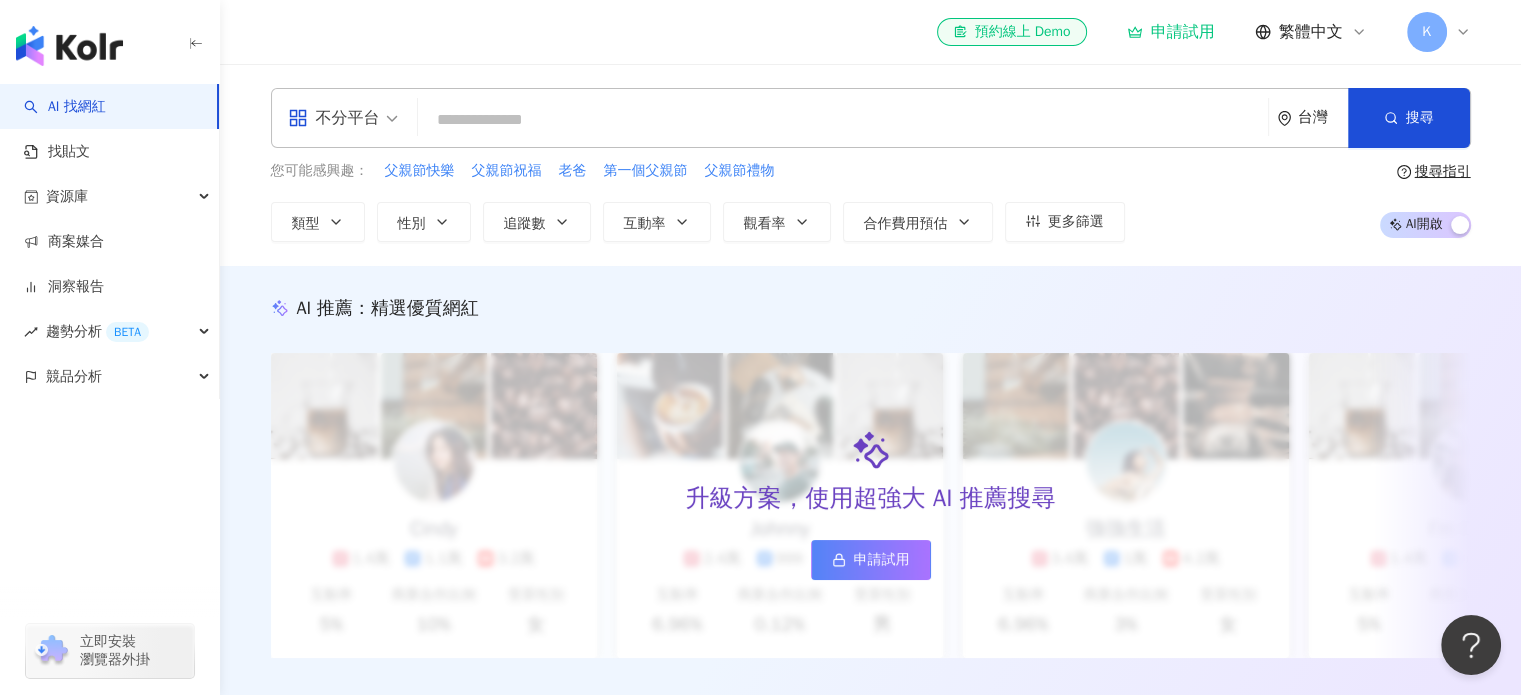 click on "您可能感興趣： 父親節快樂  父親節祝福  老爸  第一個父親節  父親節禮物  類型 性別 追蹤數 互動率 觀看率 合作費用預估  更多篩選 搜尋指引 AI  開啟 AI  關閉" at bounding box center (871, 201) 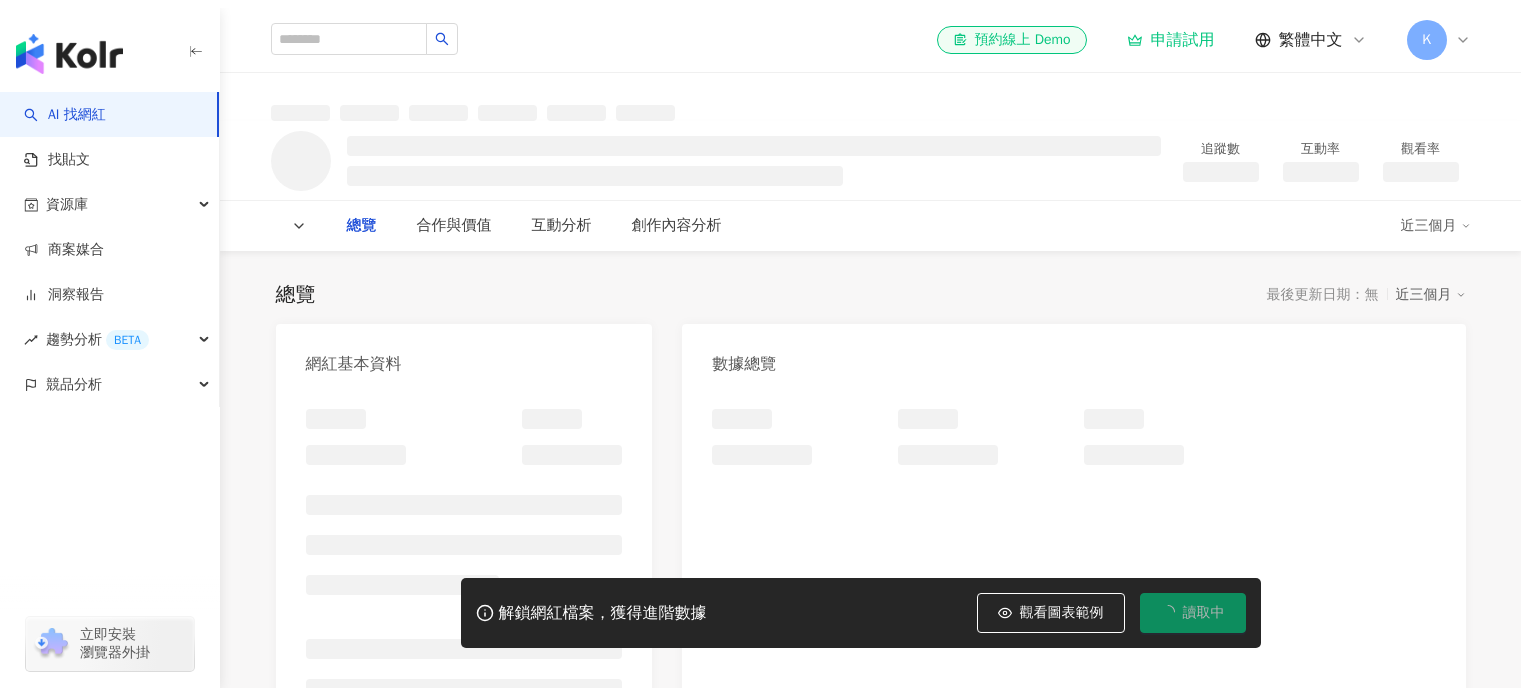 scroll, scrollTop: 0, scrollLeft: 0, axis: both 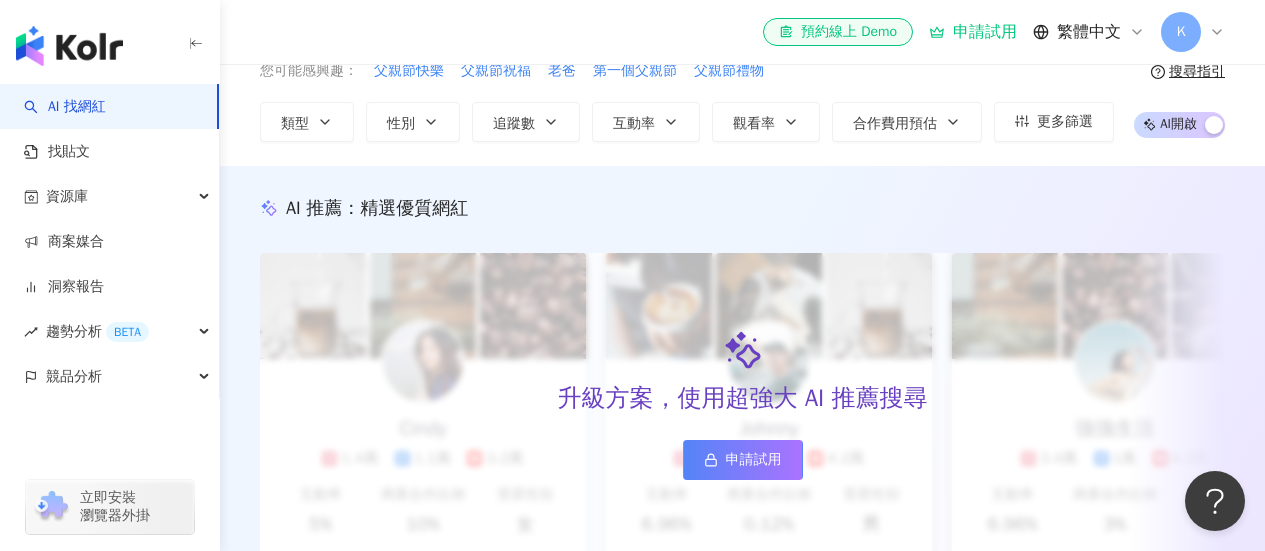 click on "AI 找網紅" at bounding box center [65, 107] 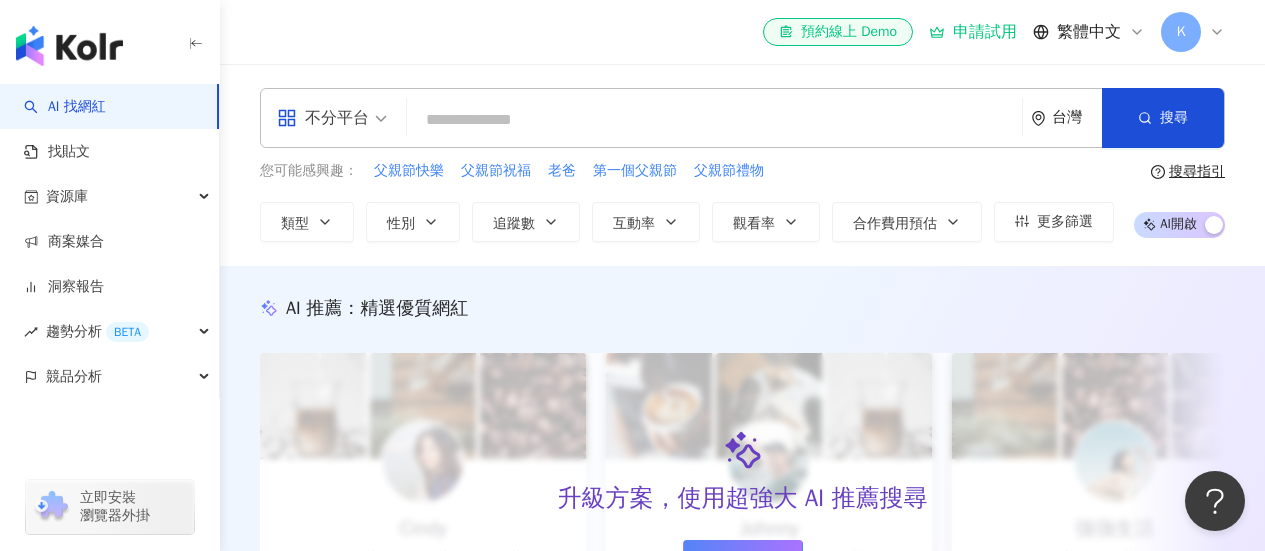 click at bounding box center (714, 120) 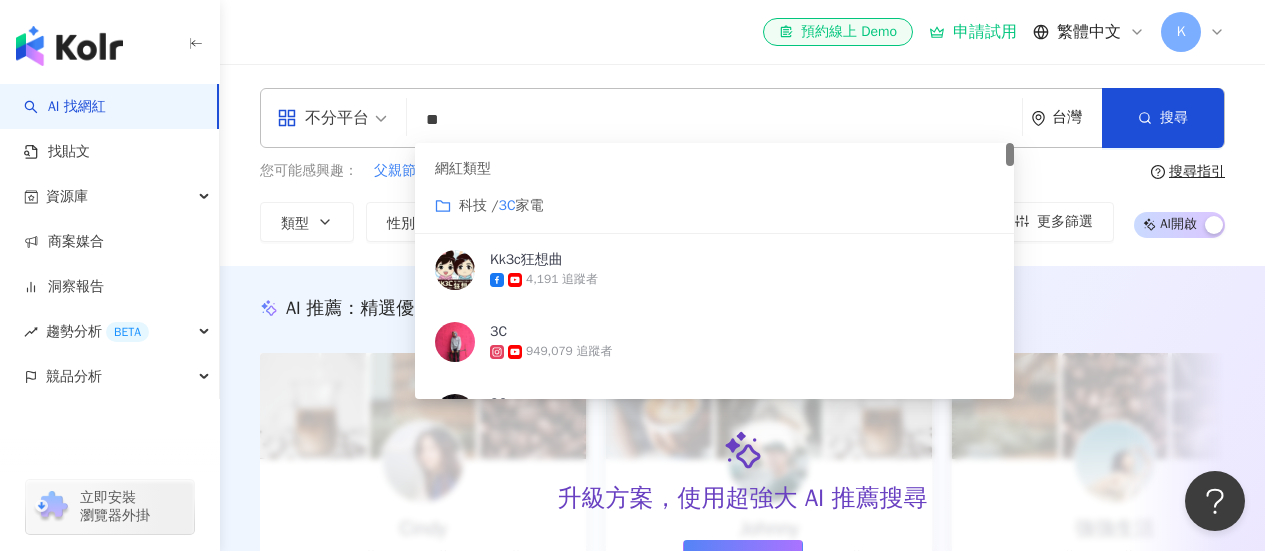 type on "*" 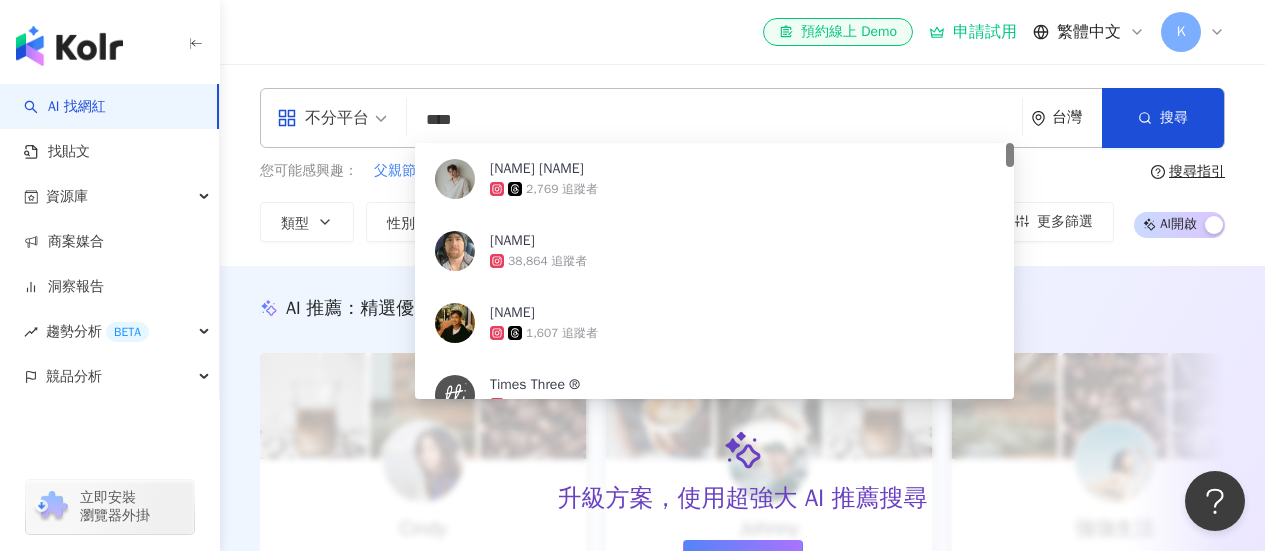type on "****" 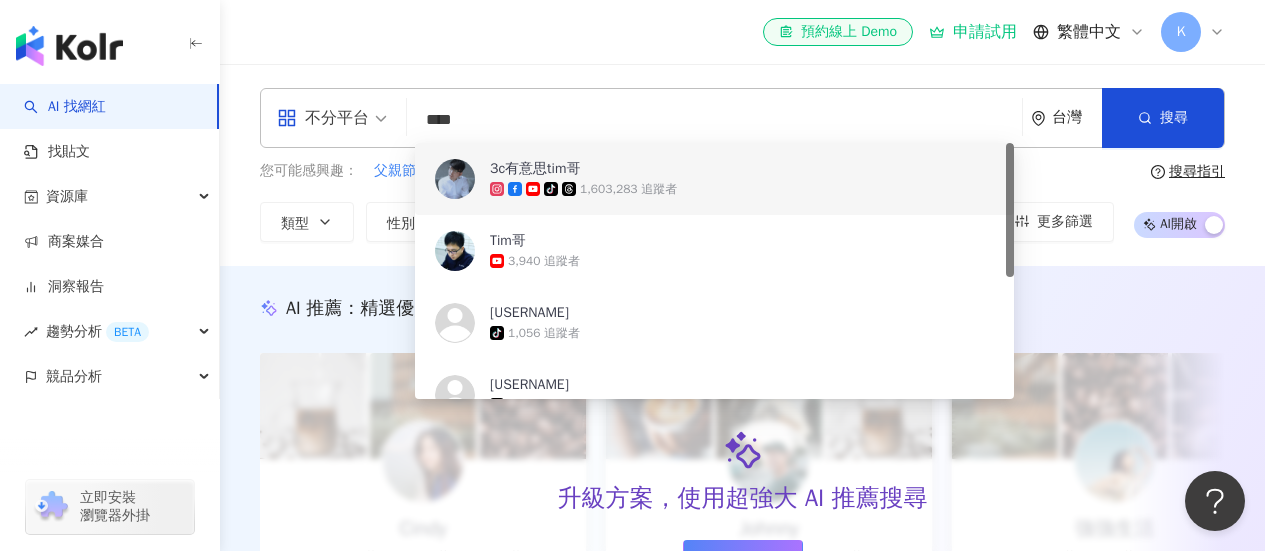 click 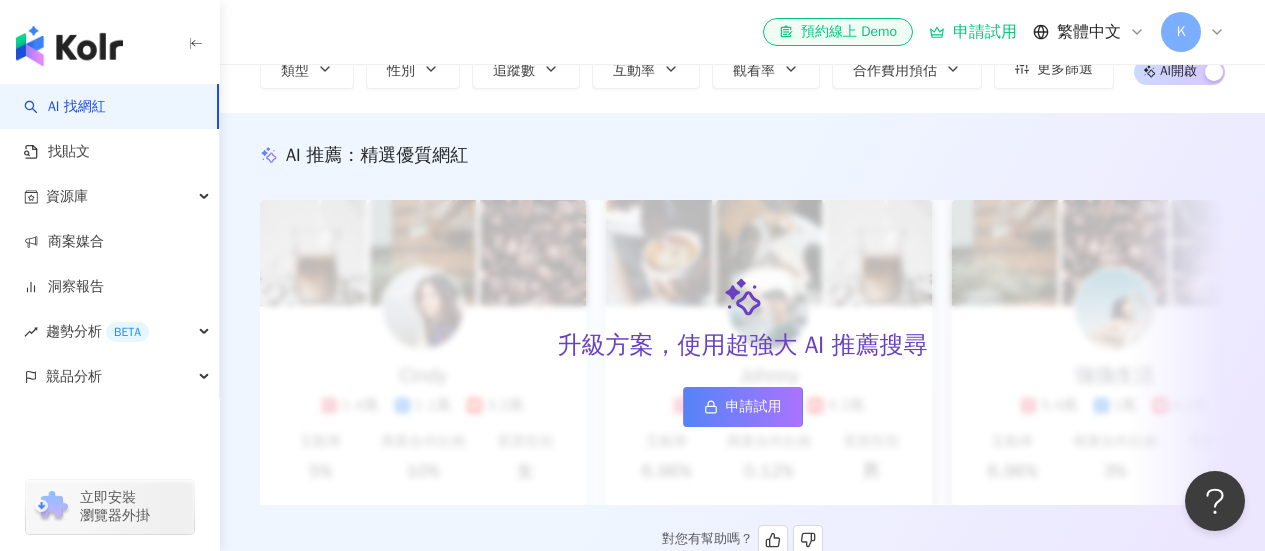 scroll, scrollTop: 200, scrollLeft: 0, axis: vertical 